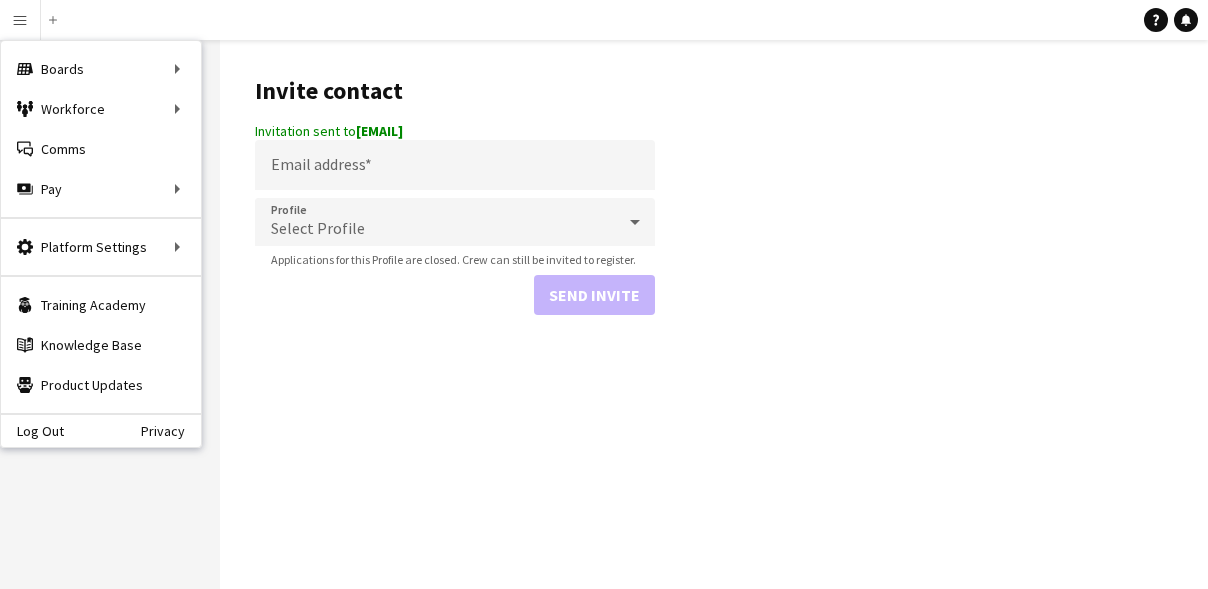 scroll, scrollTop: 0, scrollLeft: 0, axis: both 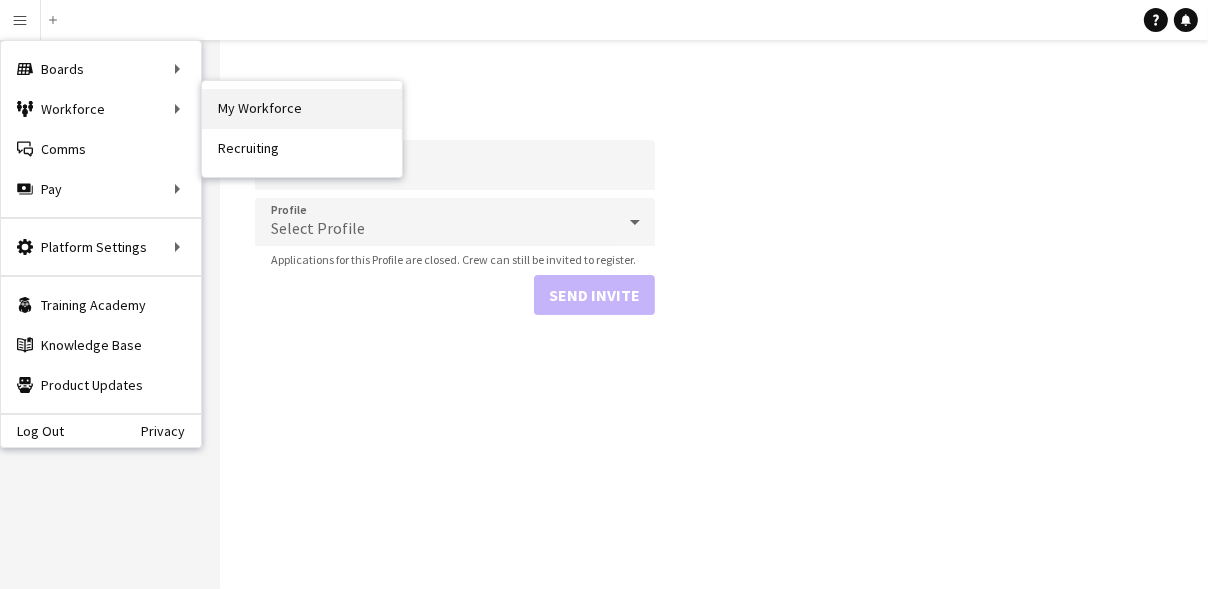 click on "My Workforce" at bounding box center (302, 109) 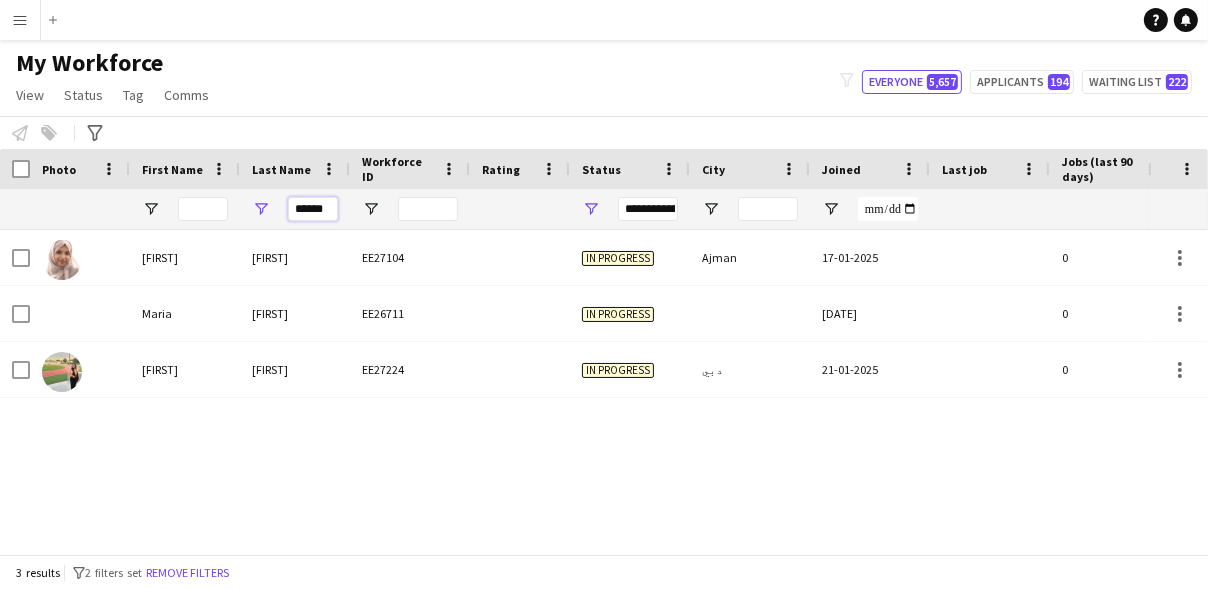 click on "******" at bounding box center (313, 209) 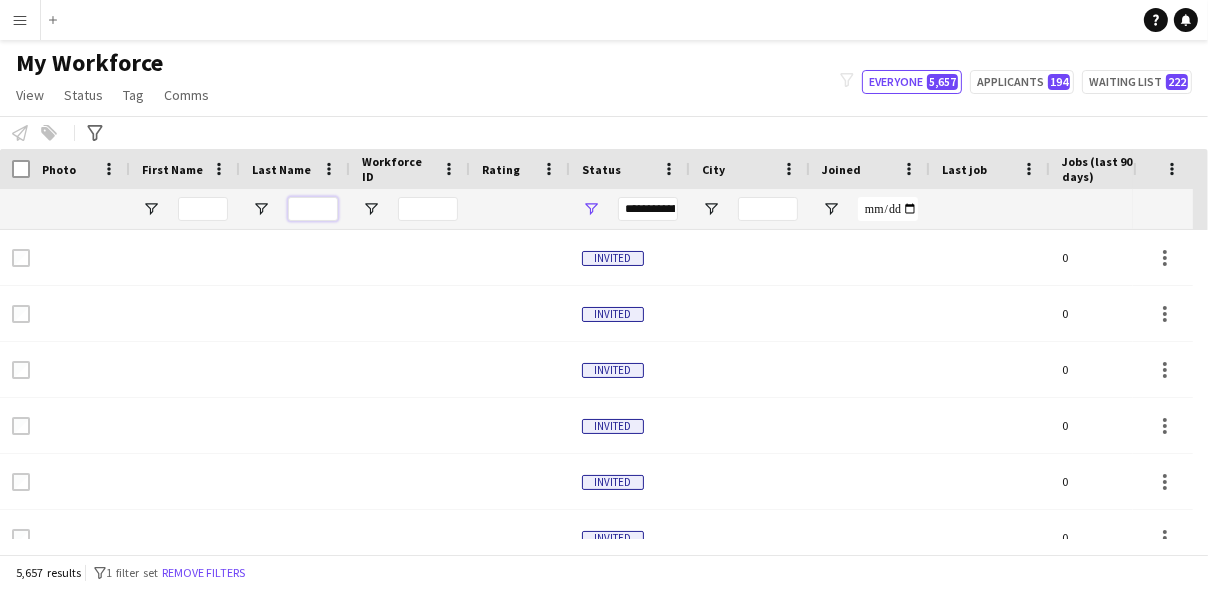 type 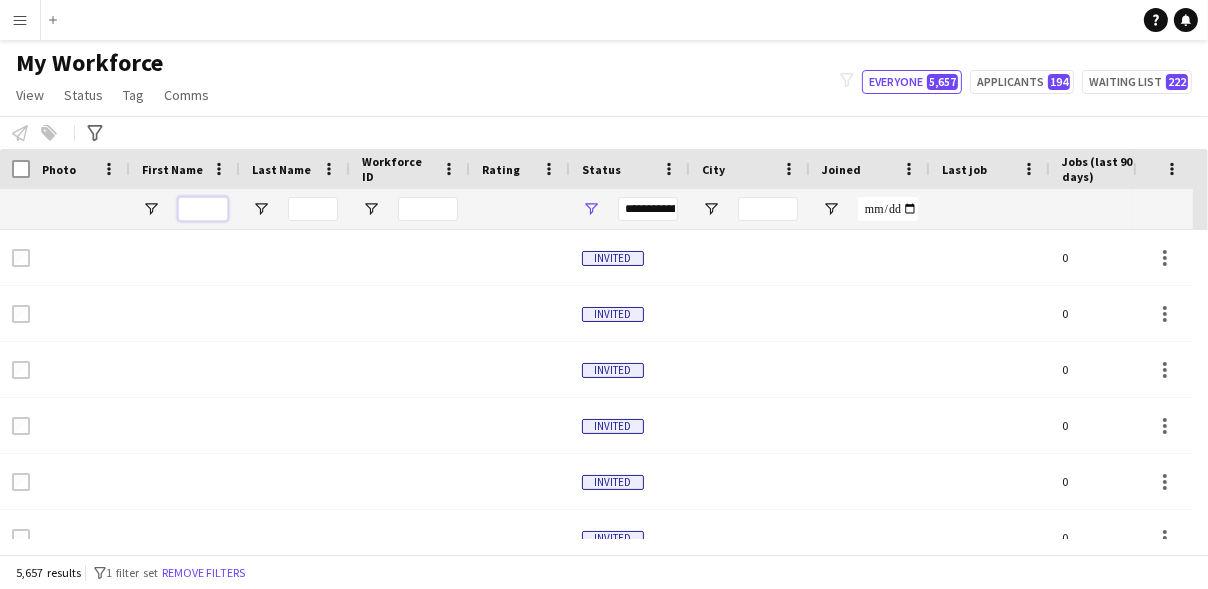 click at bounding box center (203, 209) 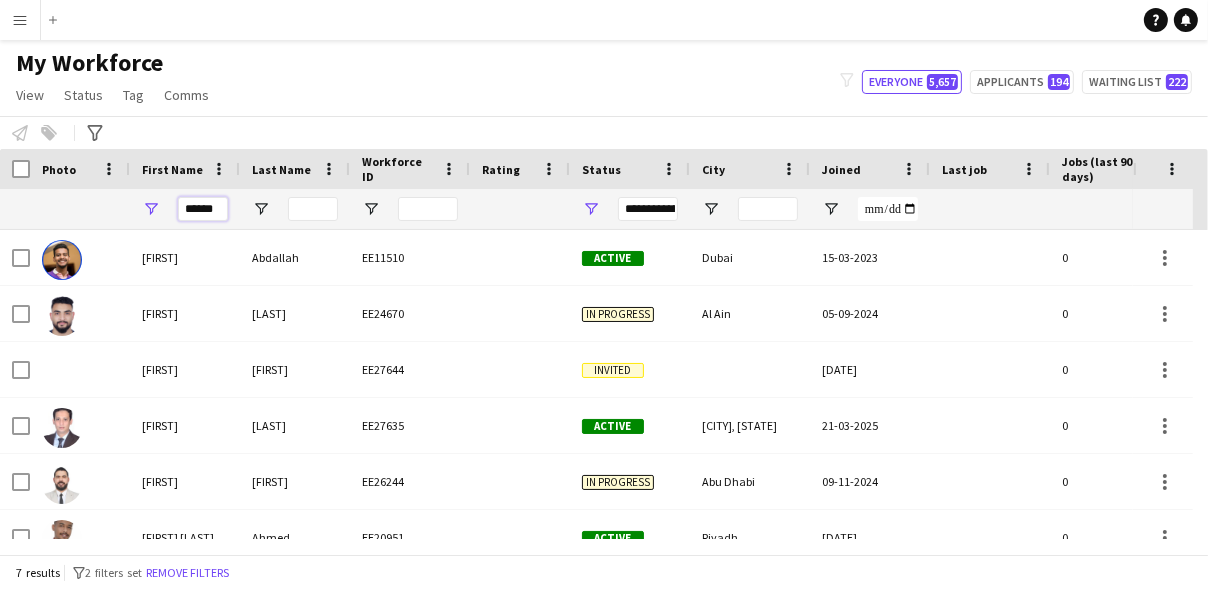 click on "******" at bounding box center (203, 209) 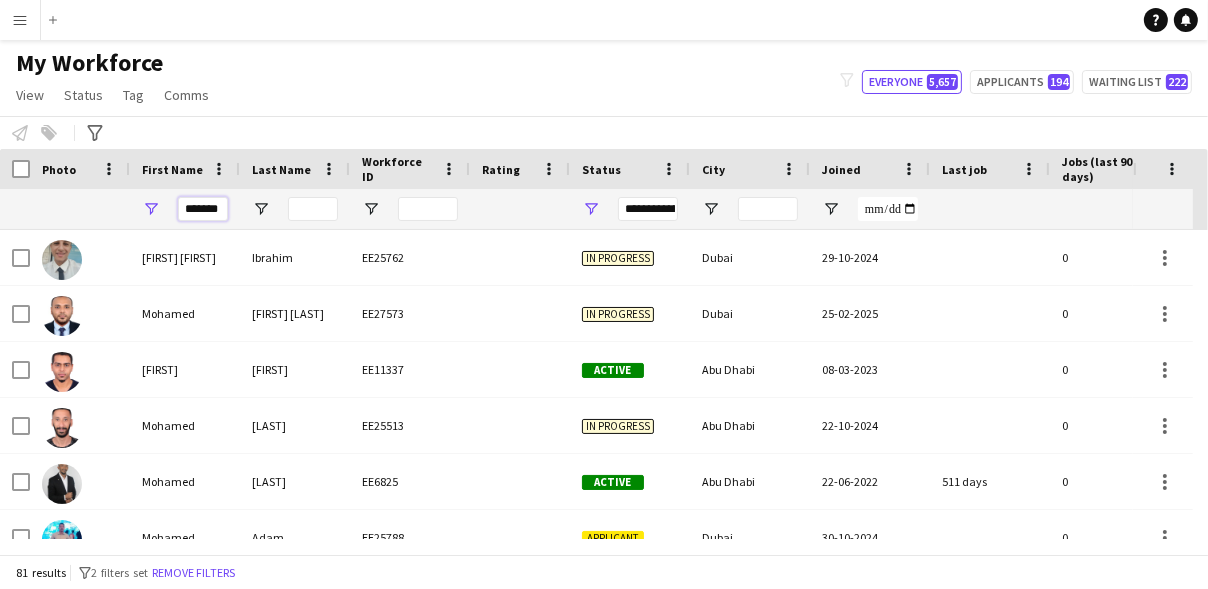 scroll, scrollTop: 0, scrollLeft: 10, axis: horizontal 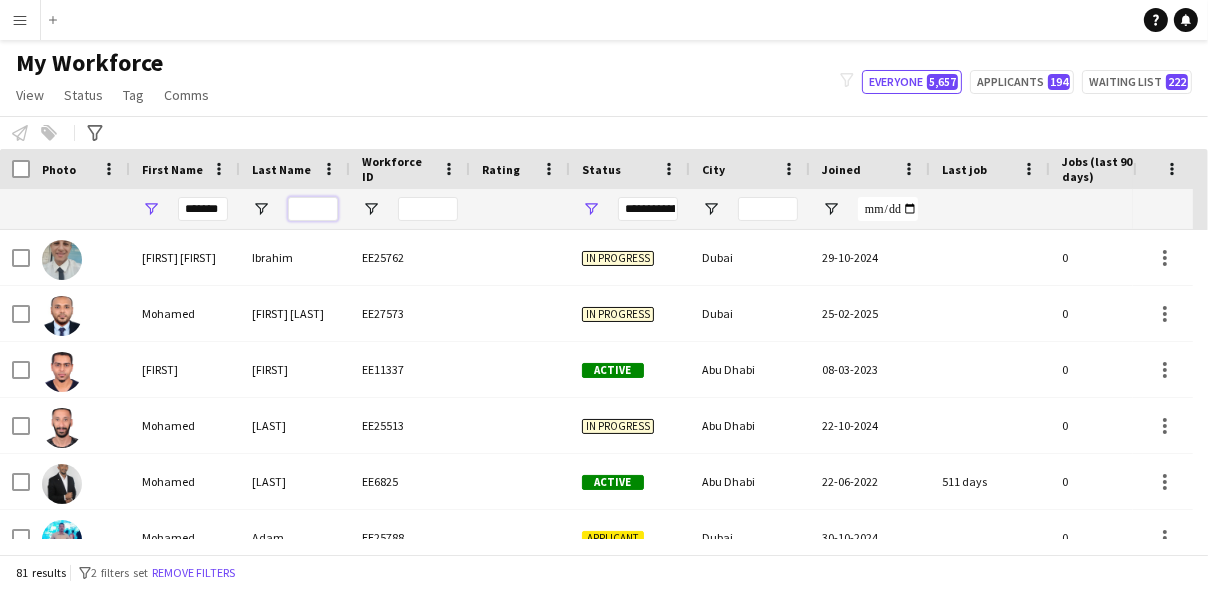 click at bounding box center [313, 209] 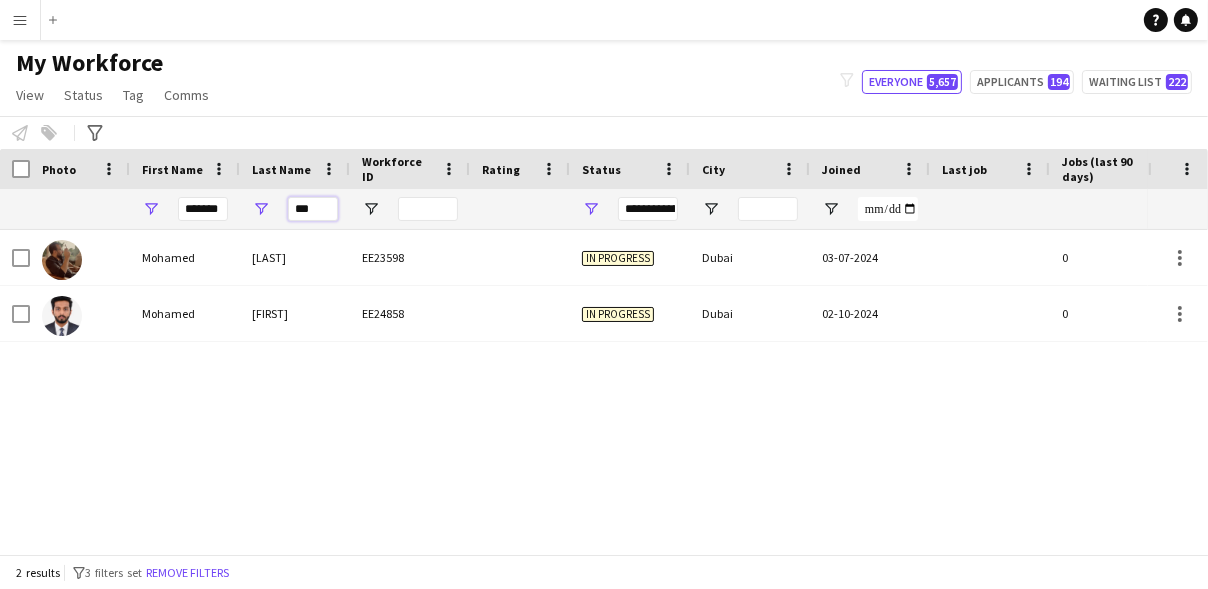 type on "***" 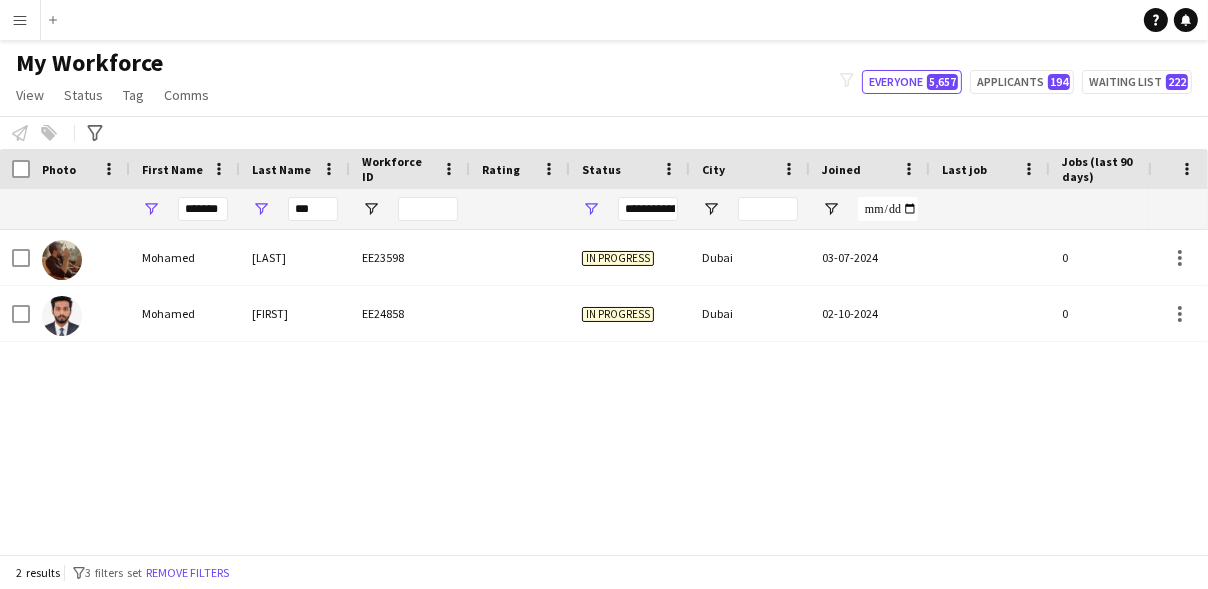 click on "Menu" at bounding box center (20, 20) 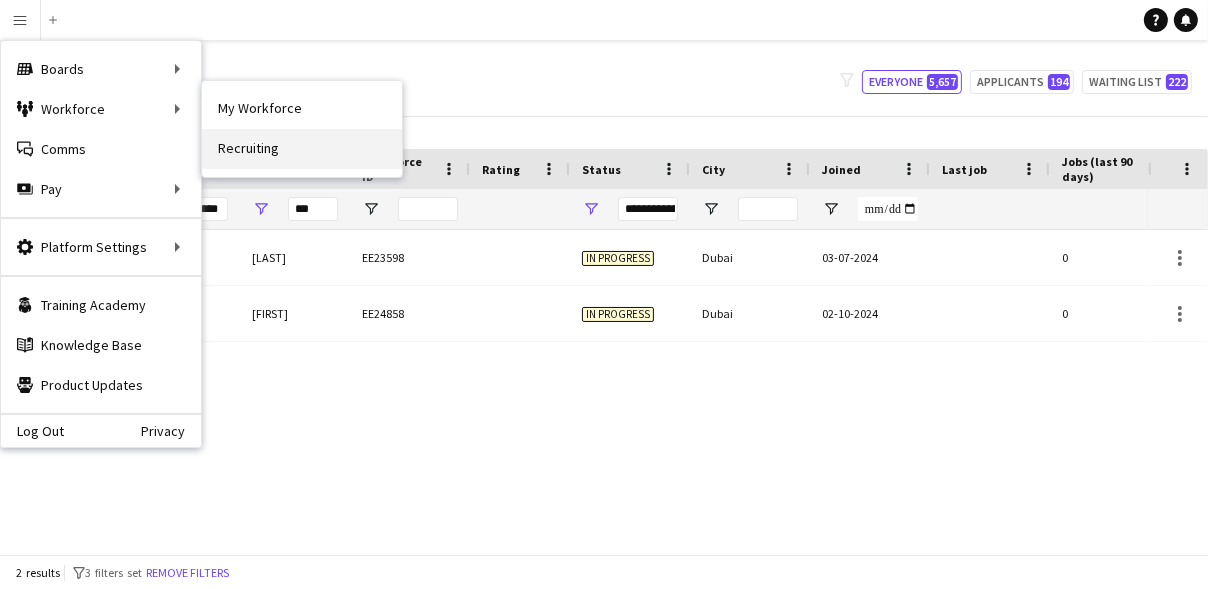 click on "Recruiting" at bounding box center (302, 149) 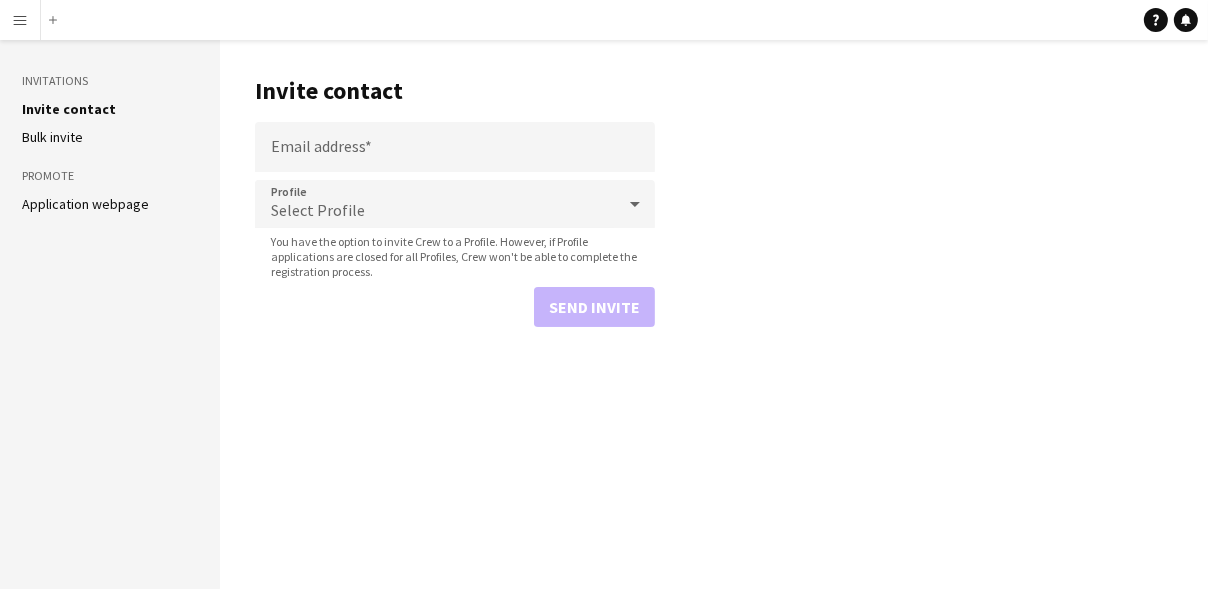 click on "Menu" at bounding box center [20, 20] 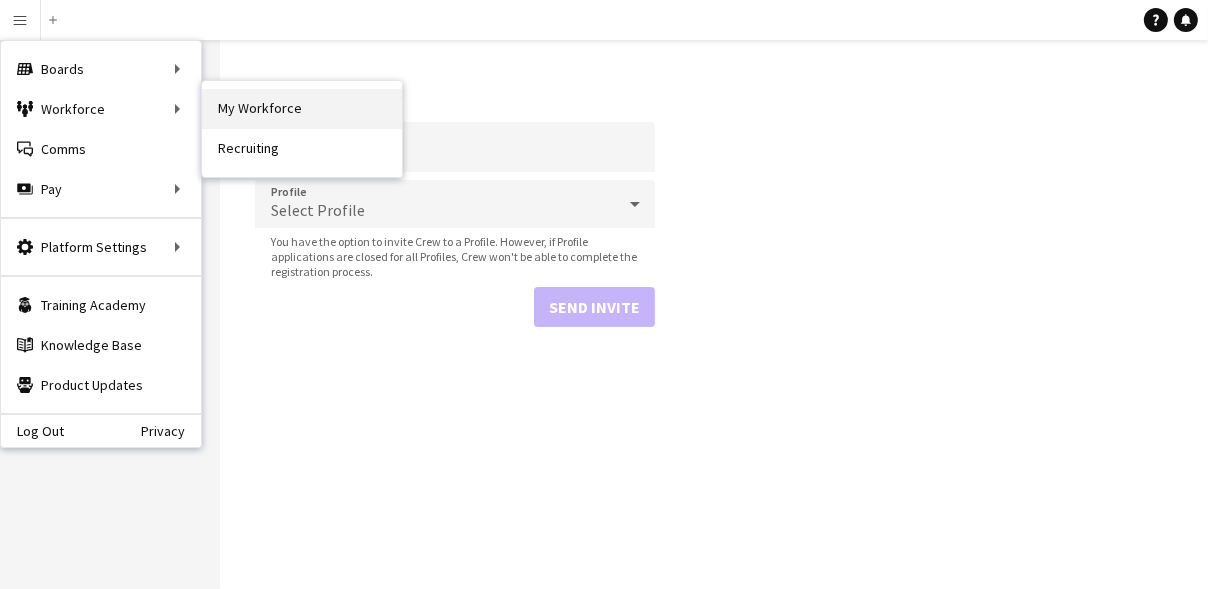 click on "My Workforce" at bounding box center (302, 109) 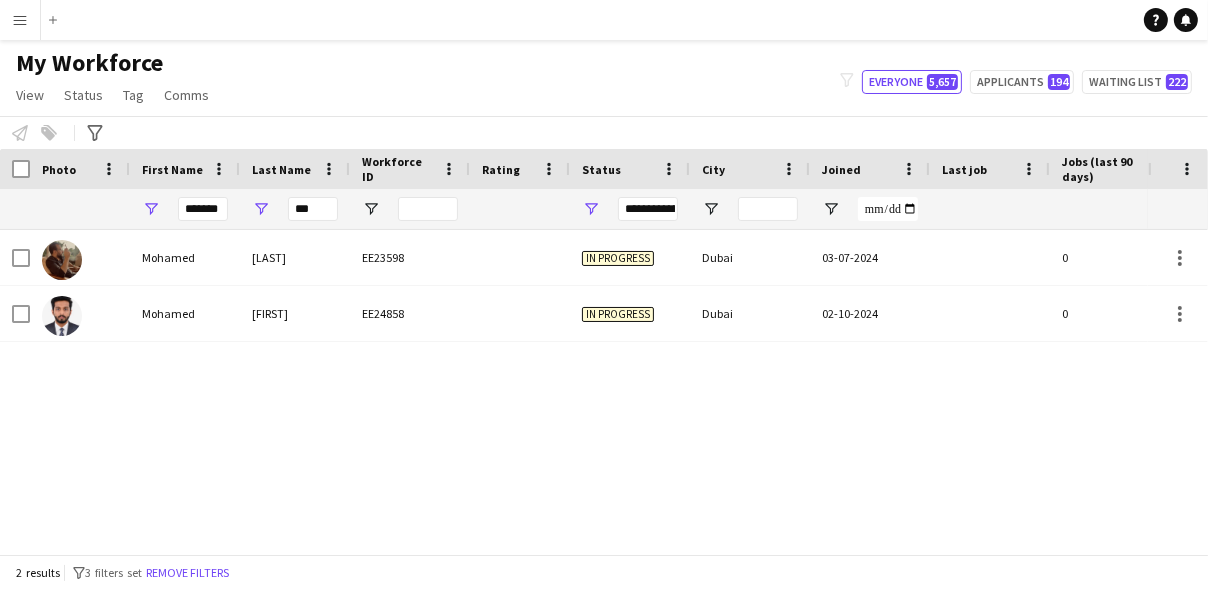 click on "***" at bounding box center (313, 209) 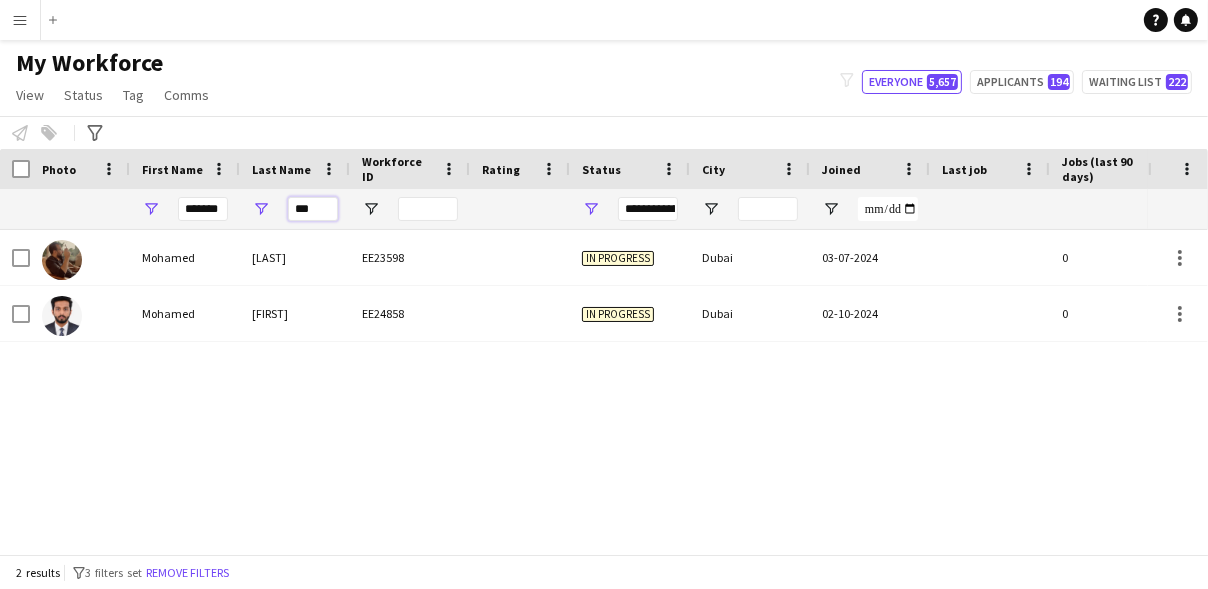click on "***" at bounding box center [313, 209] 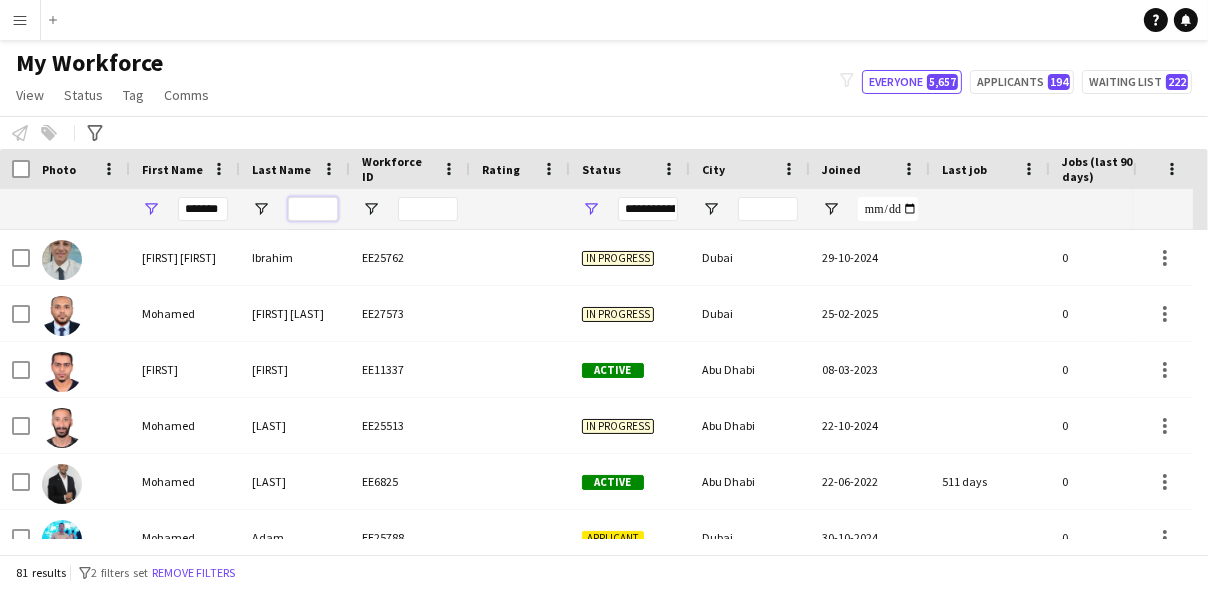 type 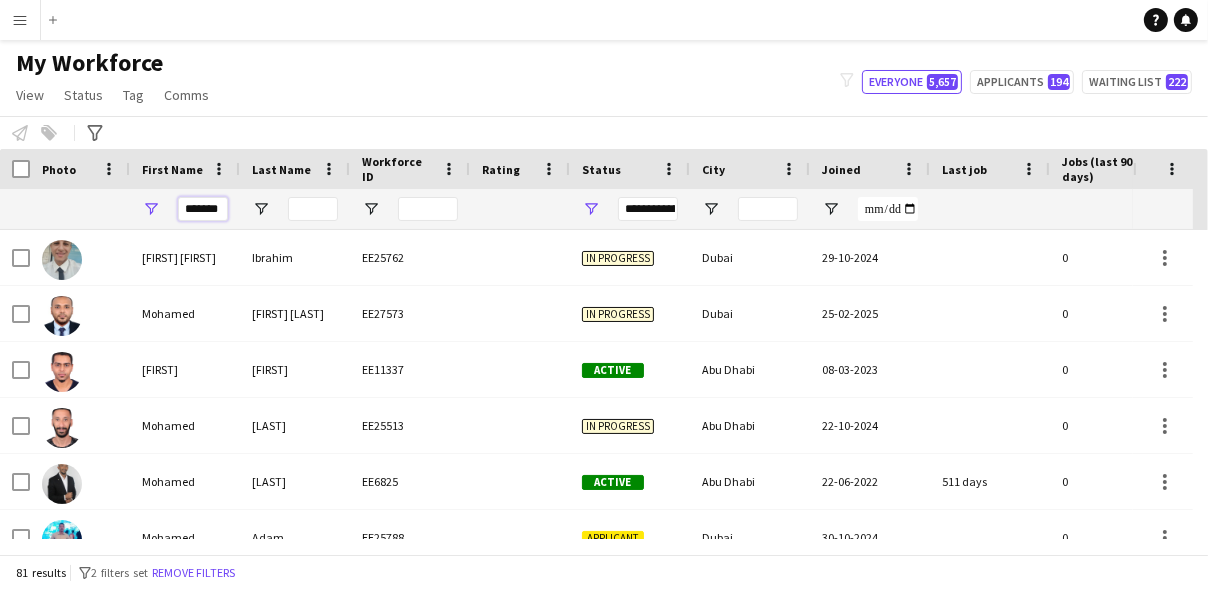 click on "*******" at bounding box center [203, 209] 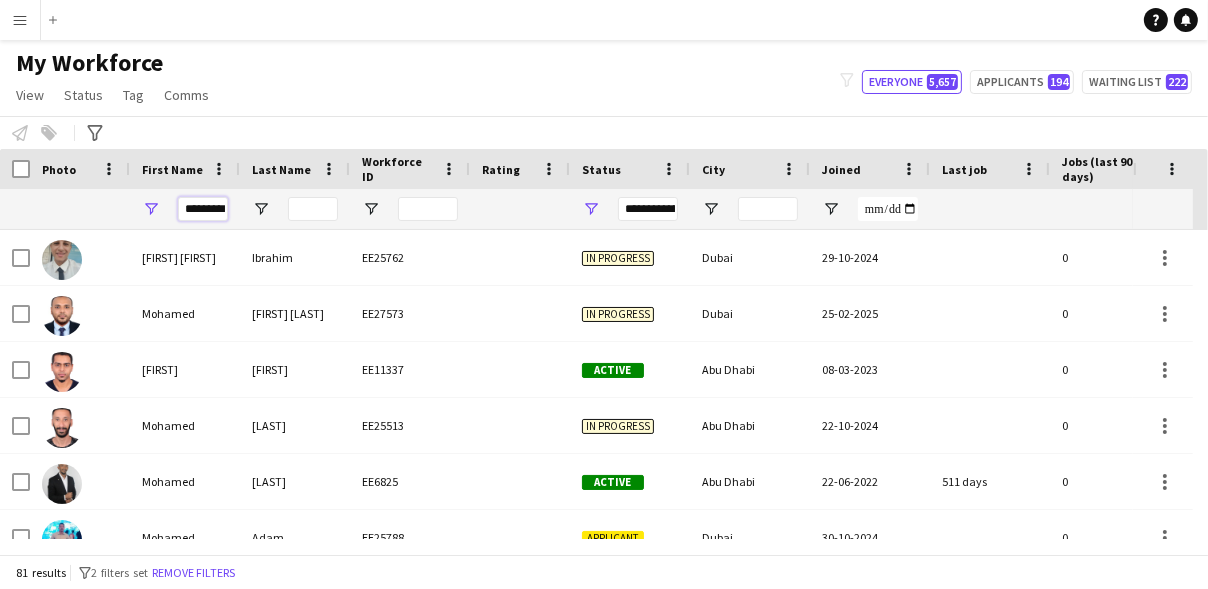 scroll, scrollTop: 0, scrollLeft: 5, axis: horizontal 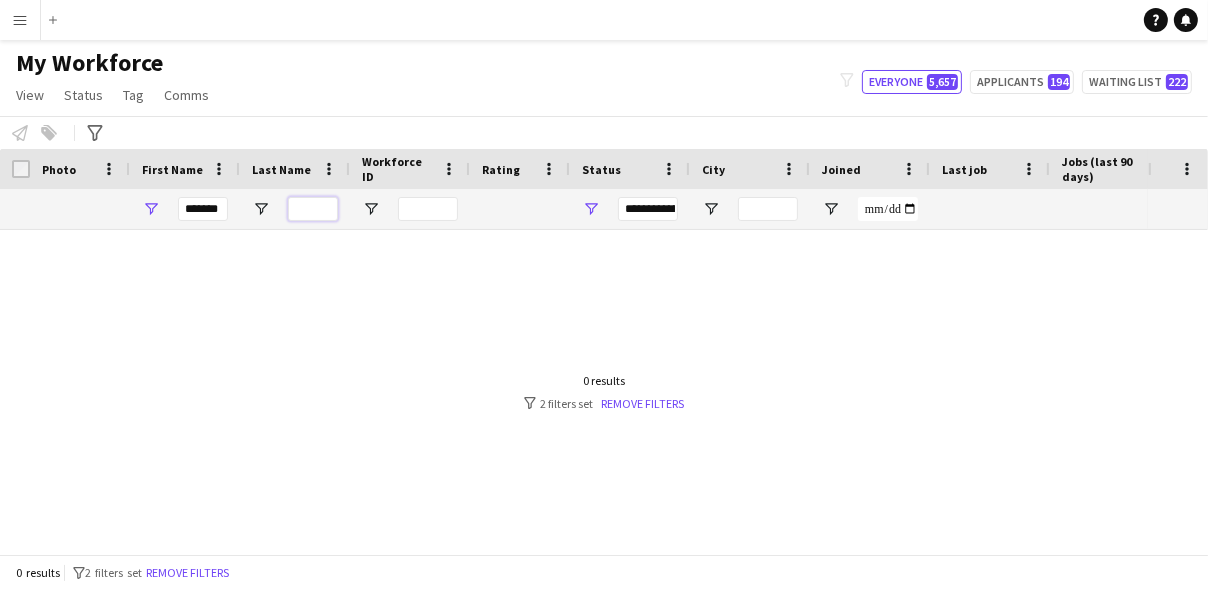 type on "*******" 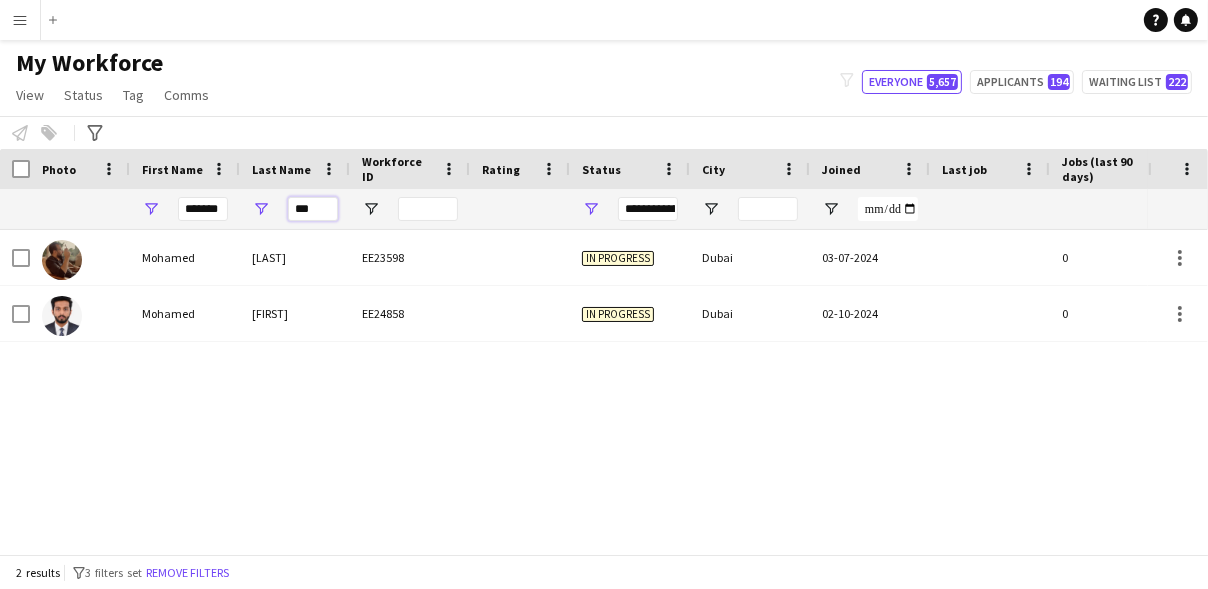 type on "***" 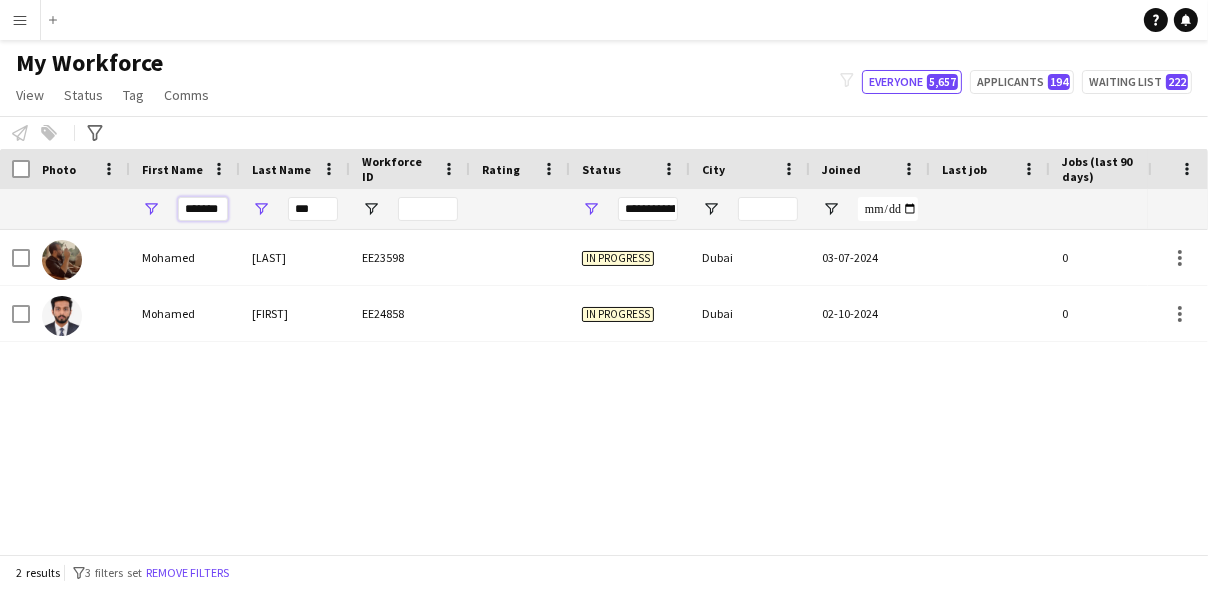 click on "*******" at bounding box center (203, 209) 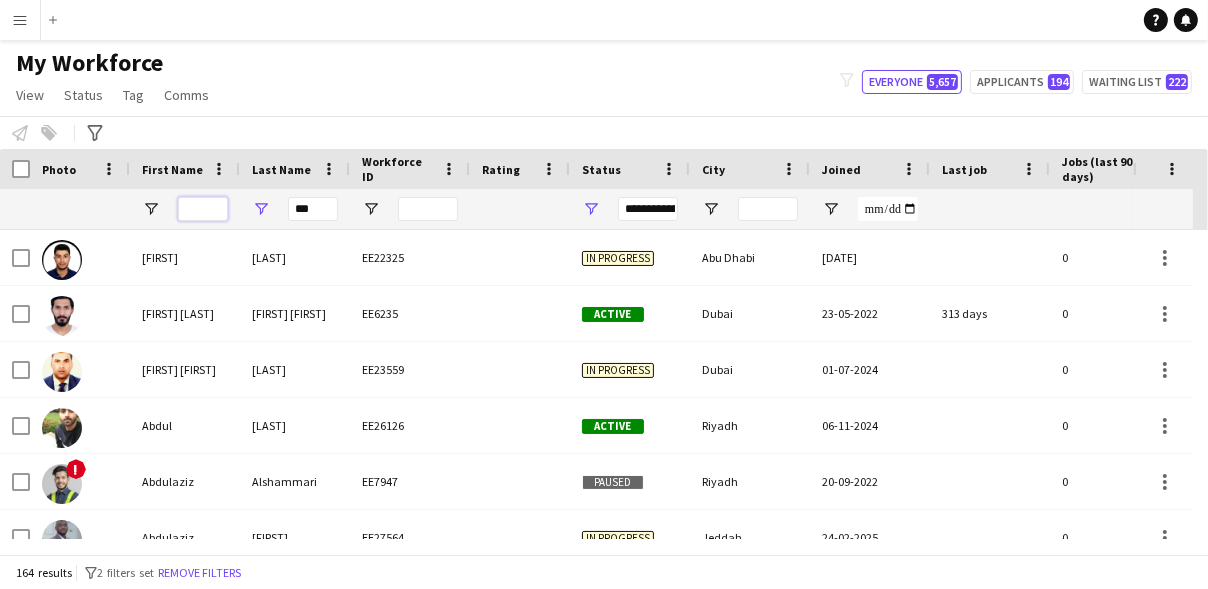 type 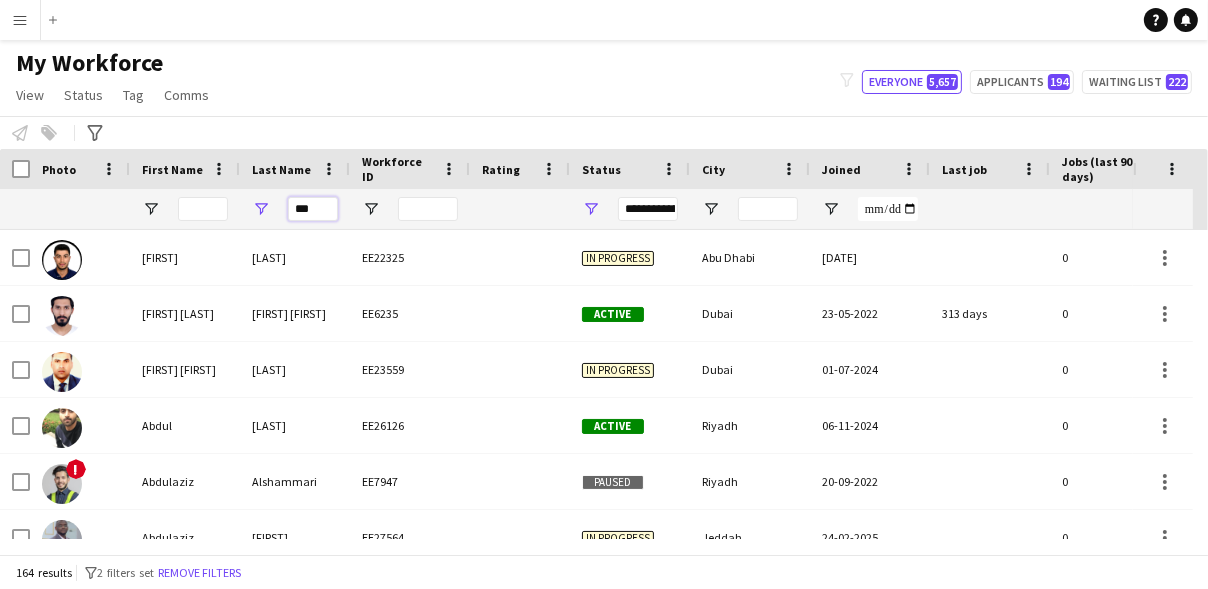 click on "***" at bounding box center (313, 209) 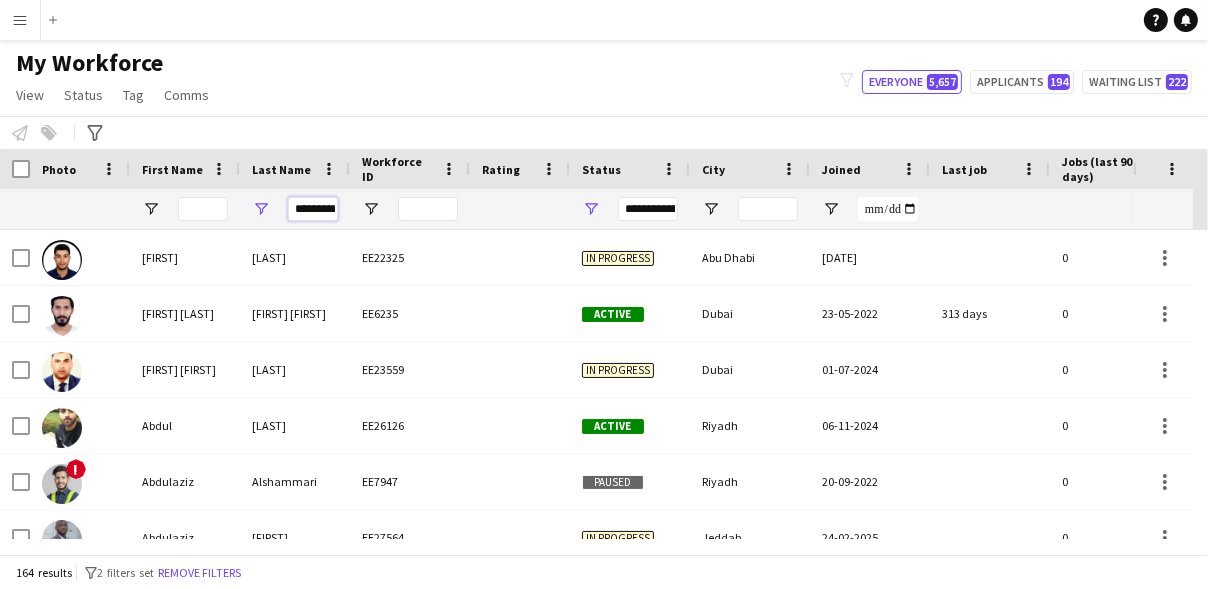 scroll, scrollTop: 0, scrollLeft: 5, axis: horizontal 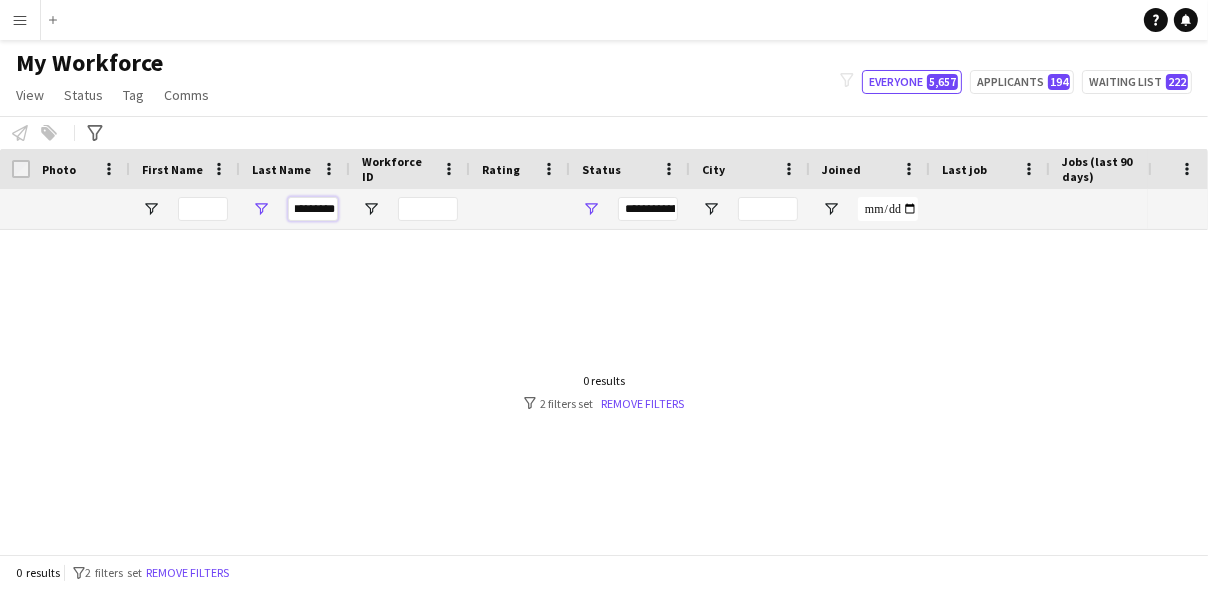 type on "*********" 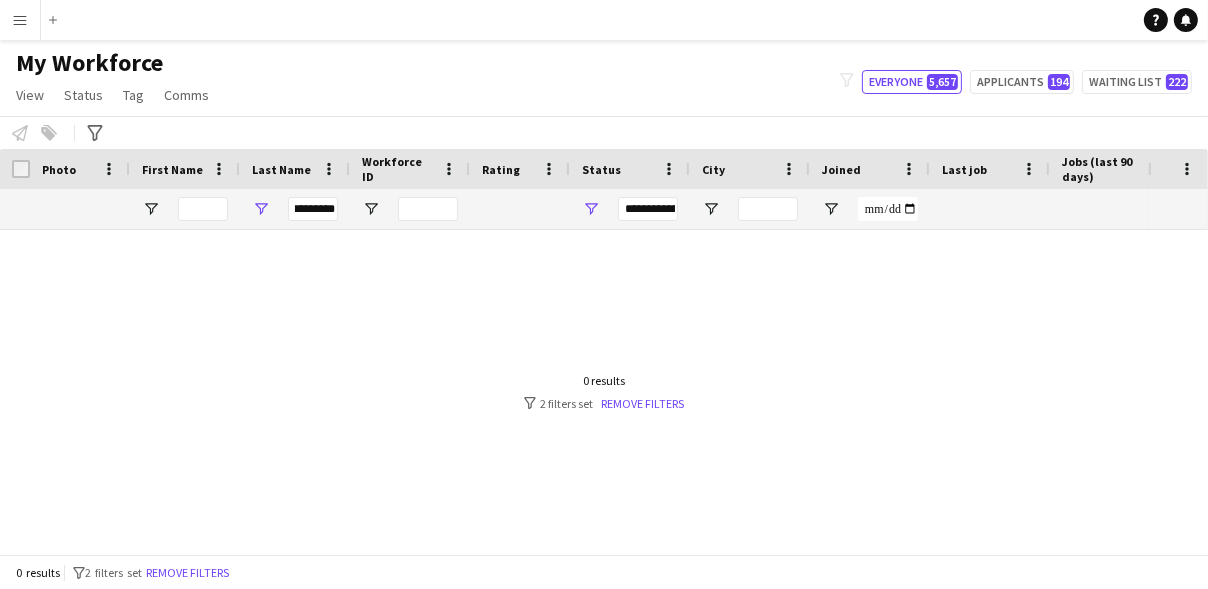 scroll, scrollTop: 0, scrollLeft: 0, axis: both 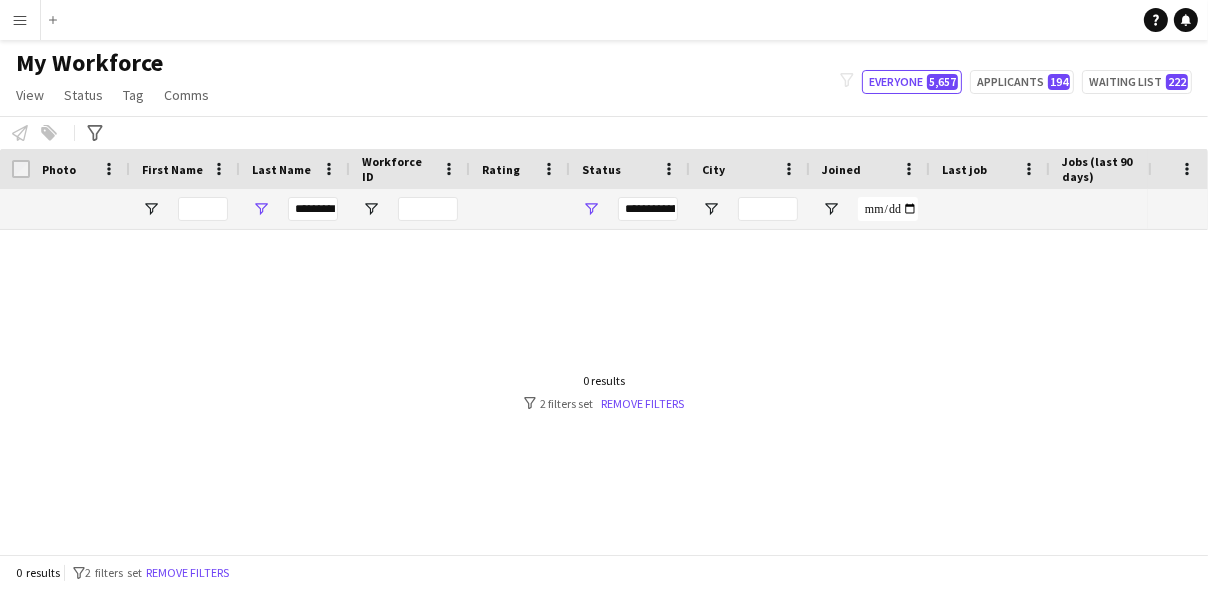 click on "Menu" at bounding box center [20, 20] 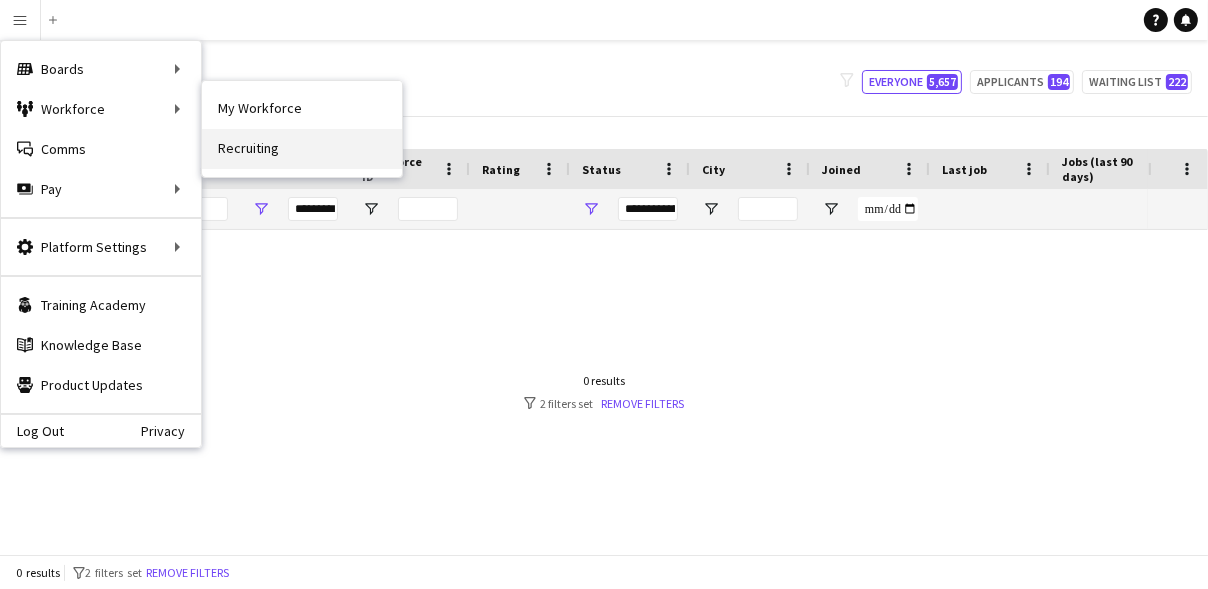 click on "Recruiting" at bounding box center (302, 149) 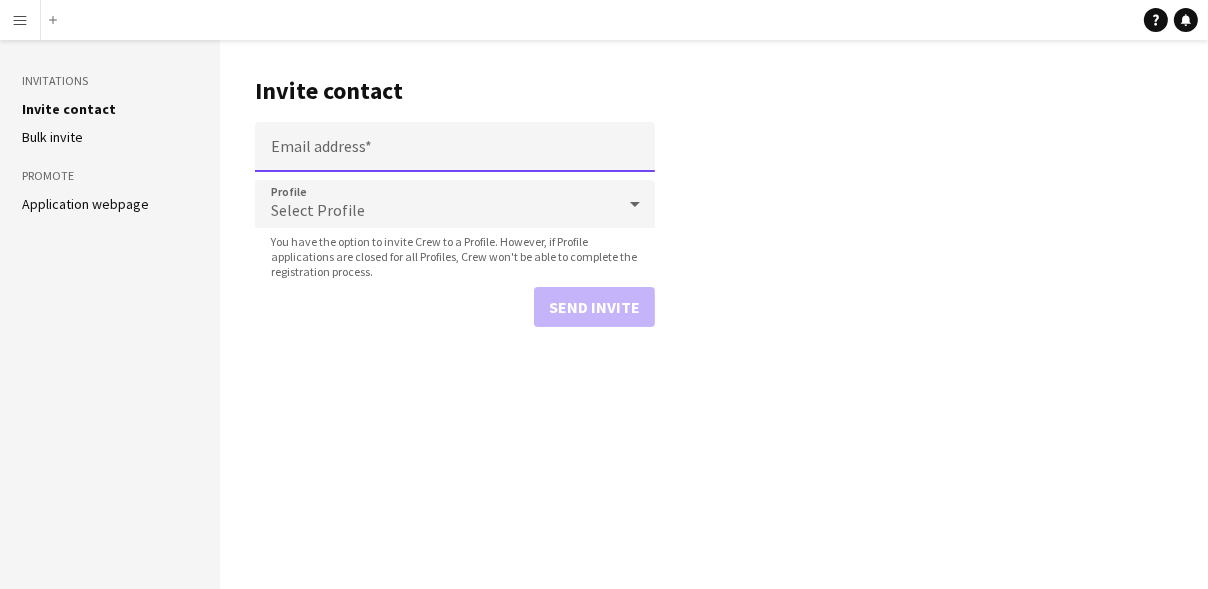 click on "Email address" at bounding box center (455, 147) 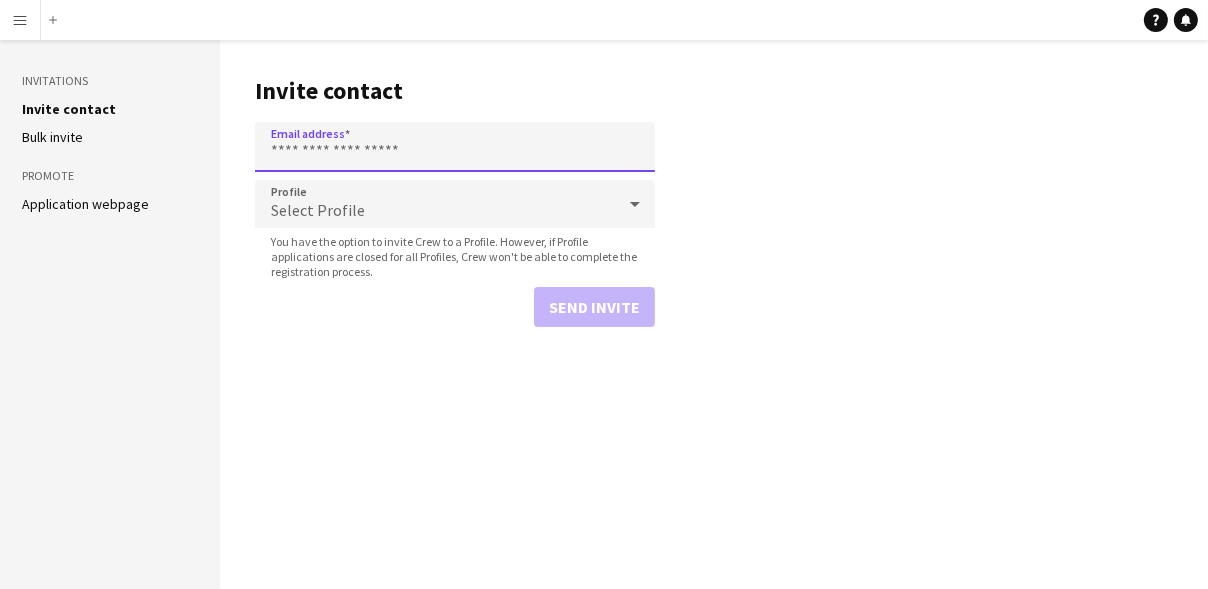 paste on "**********" 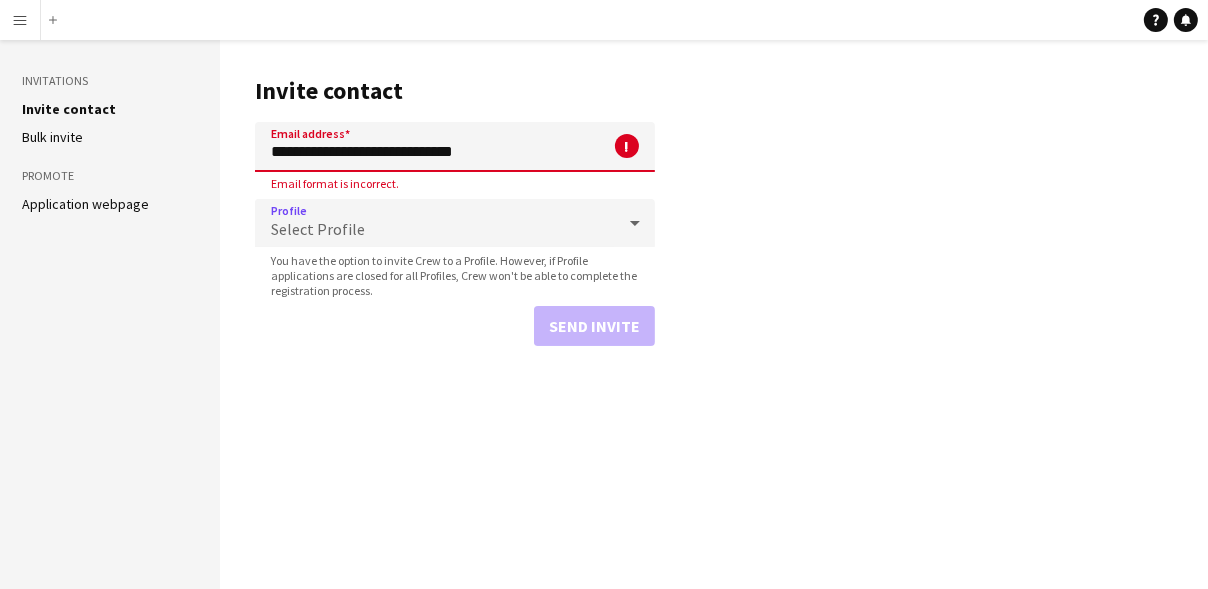 click on "Select Profile" at bounding box center (435, 223) 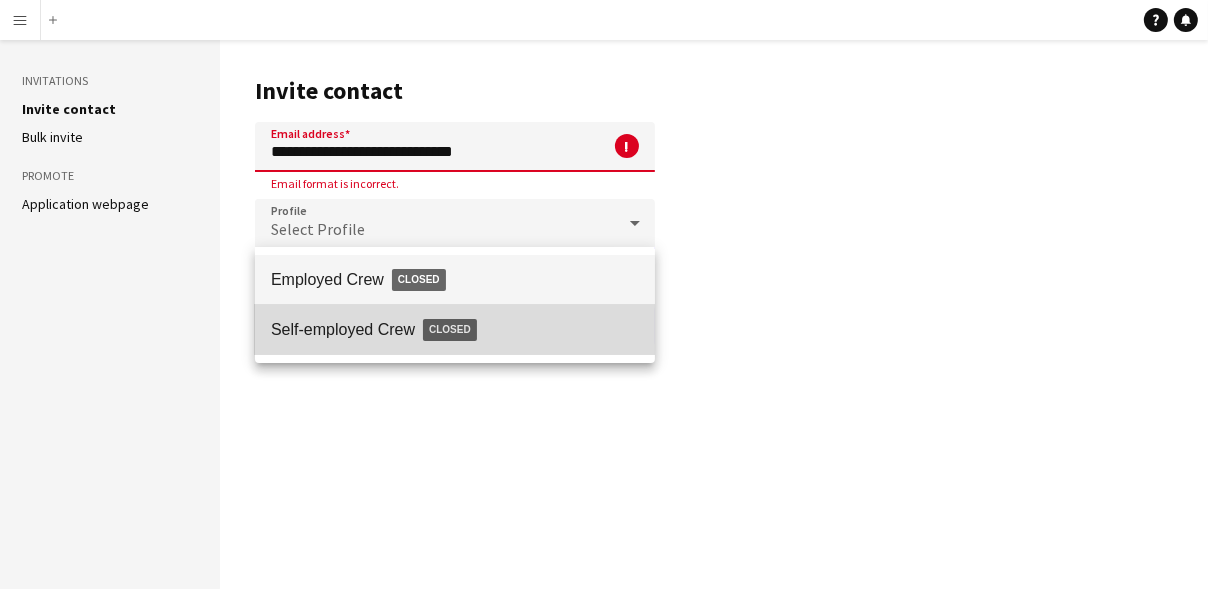 click on "Self-employed Crew  Closed" at bounding box center (455, 330) 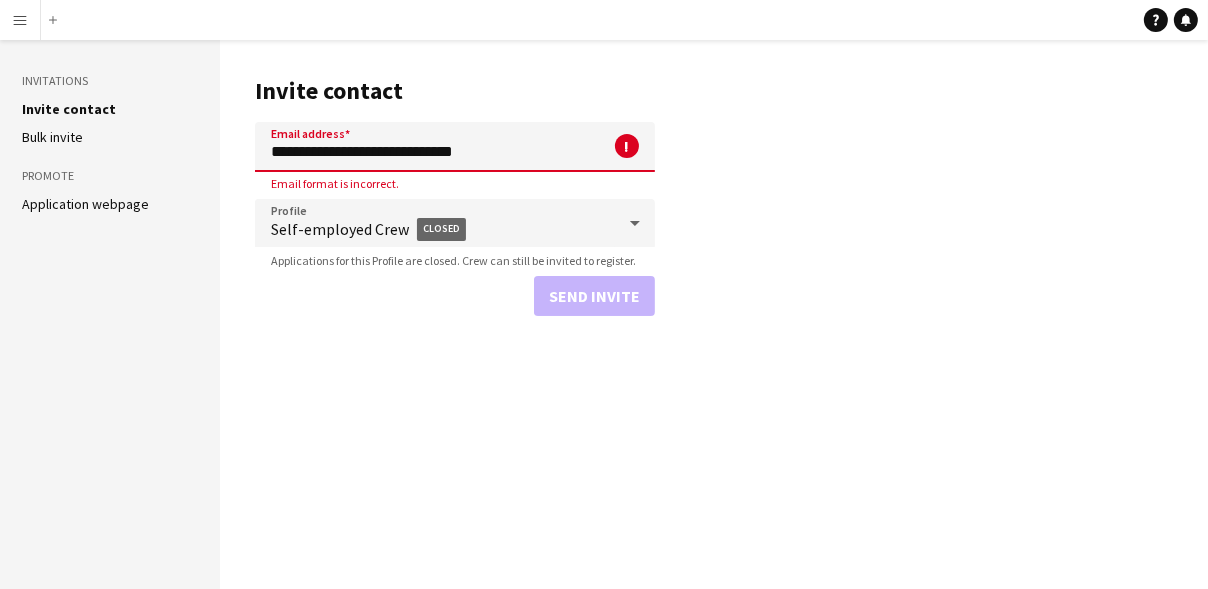 click on "**********" at bounding box center (455, 147) 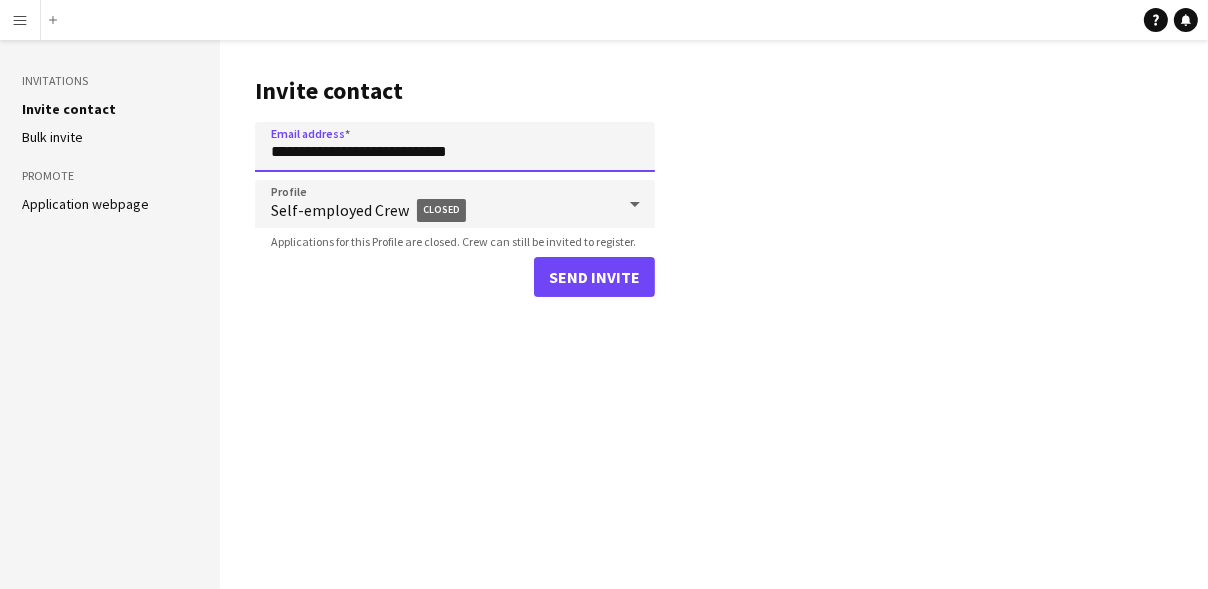 type on "**********" 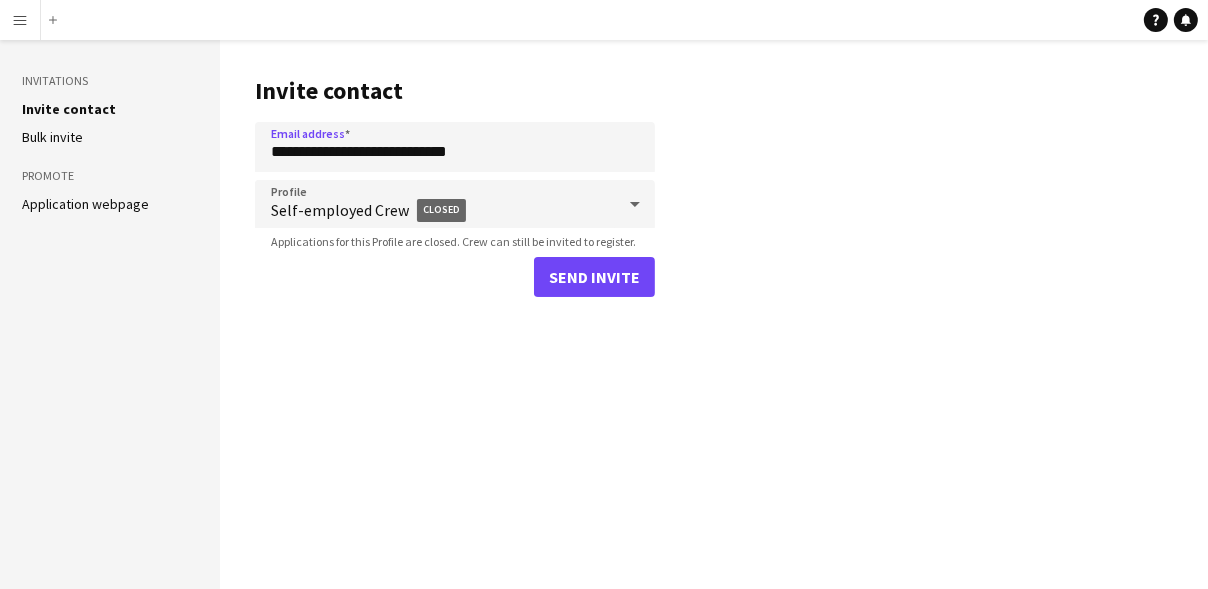 click on "**********" 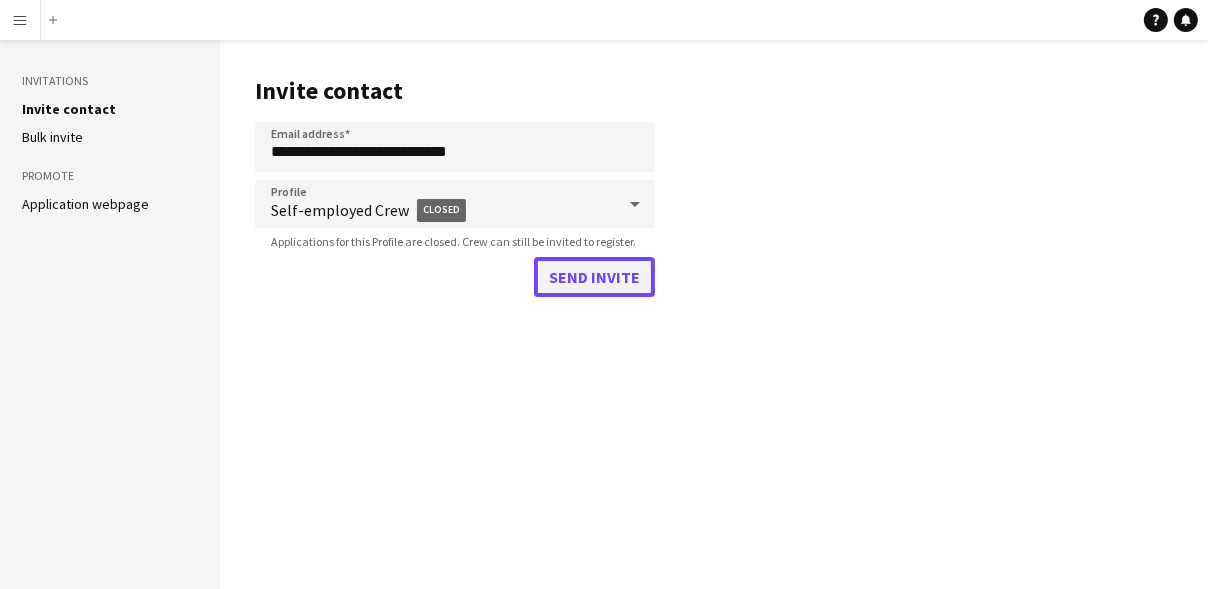 click on "Send invite" 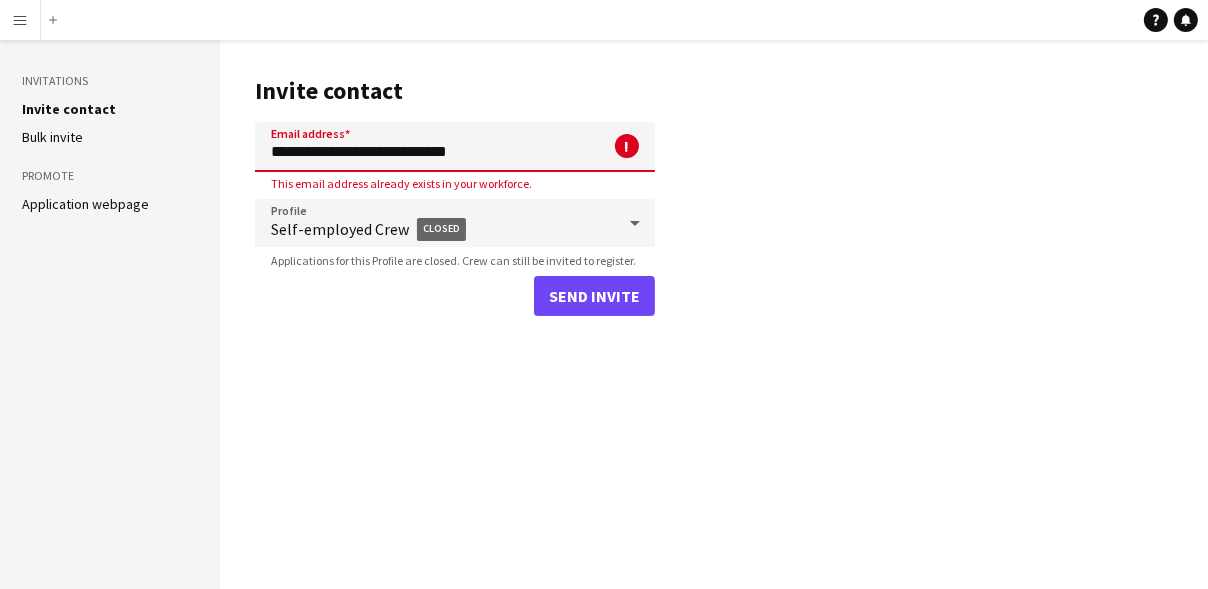 click on "**********" at bounding box center (455, 147) 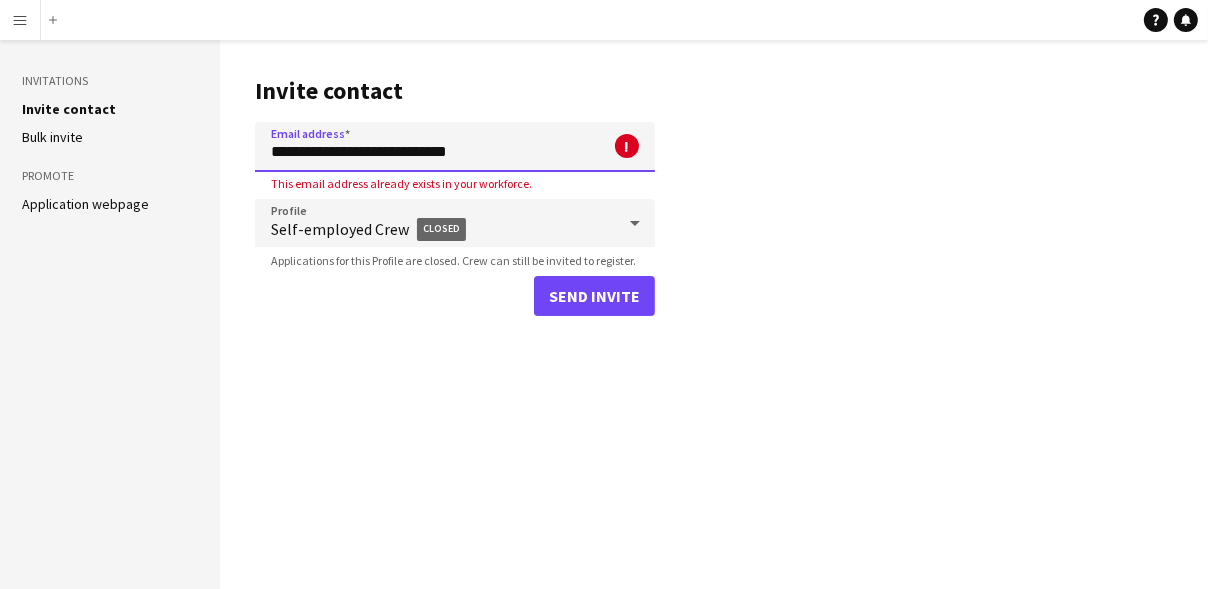 click on "**********" at bounding box center [455, 147] 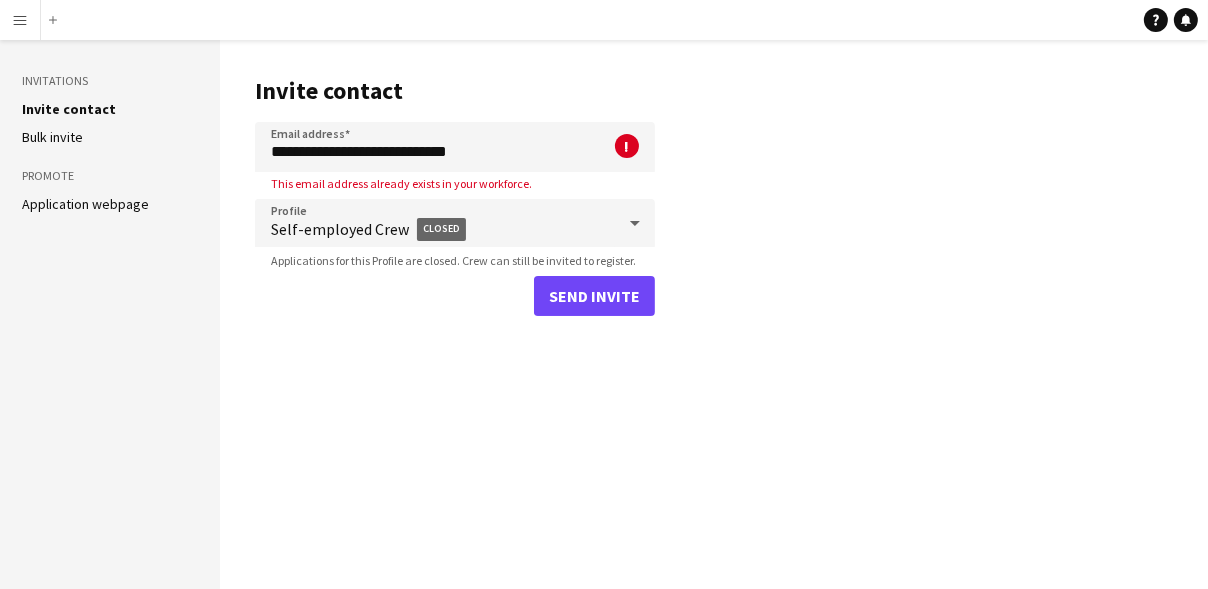 click on "Menu" at bounding box center (20, 20) 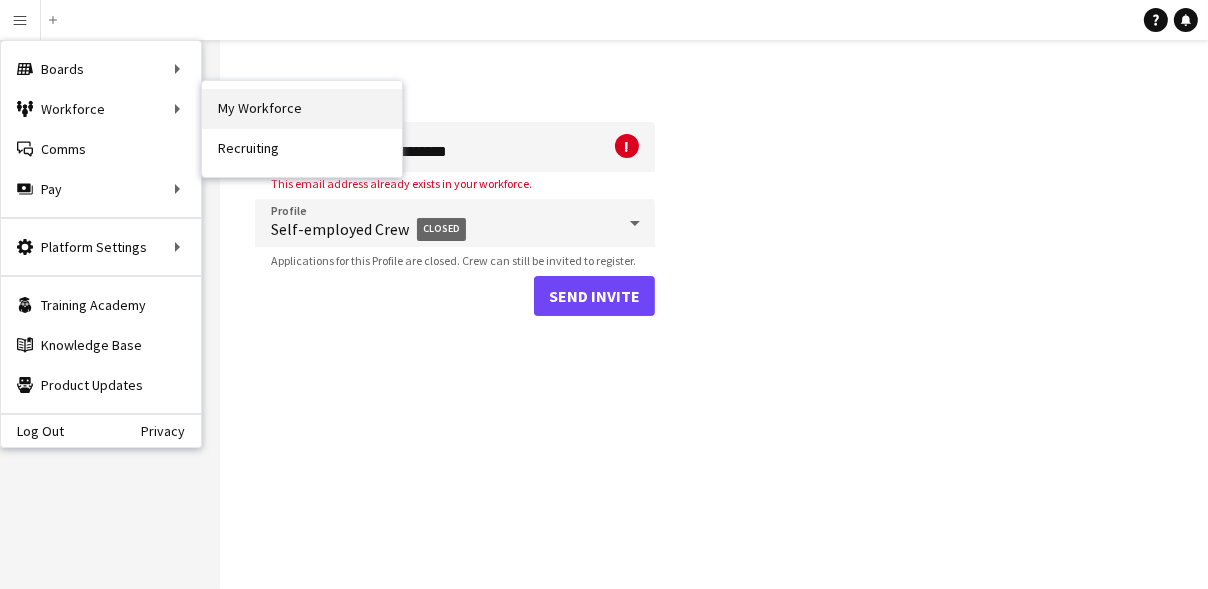 click on "My Workforce" at bounding box center (302, 109) 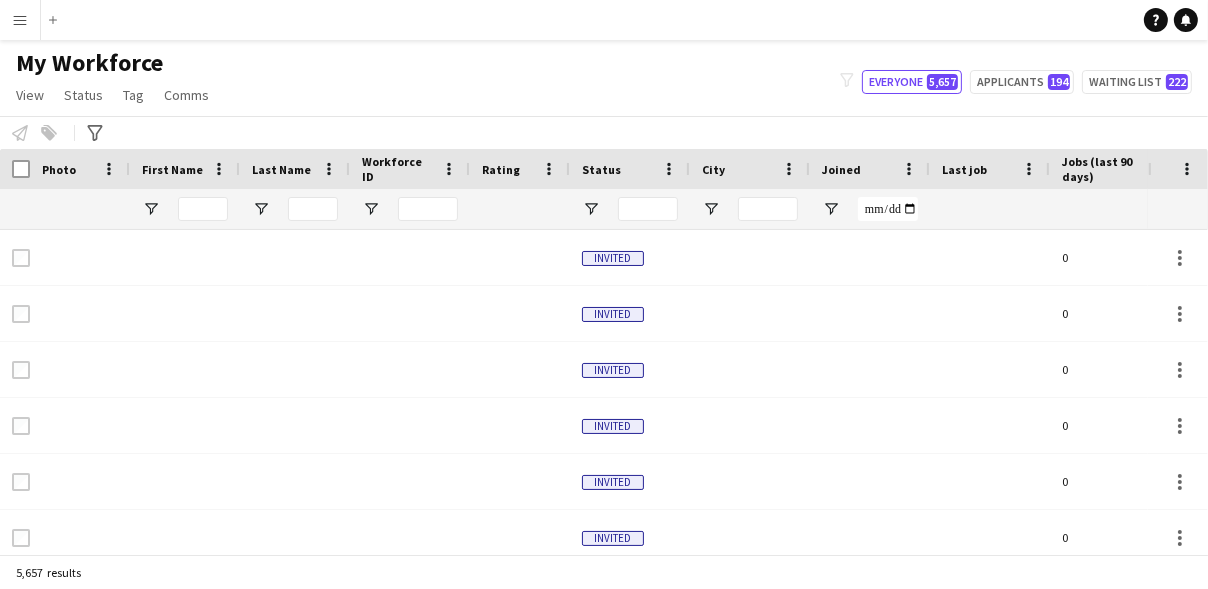 type on "*********" 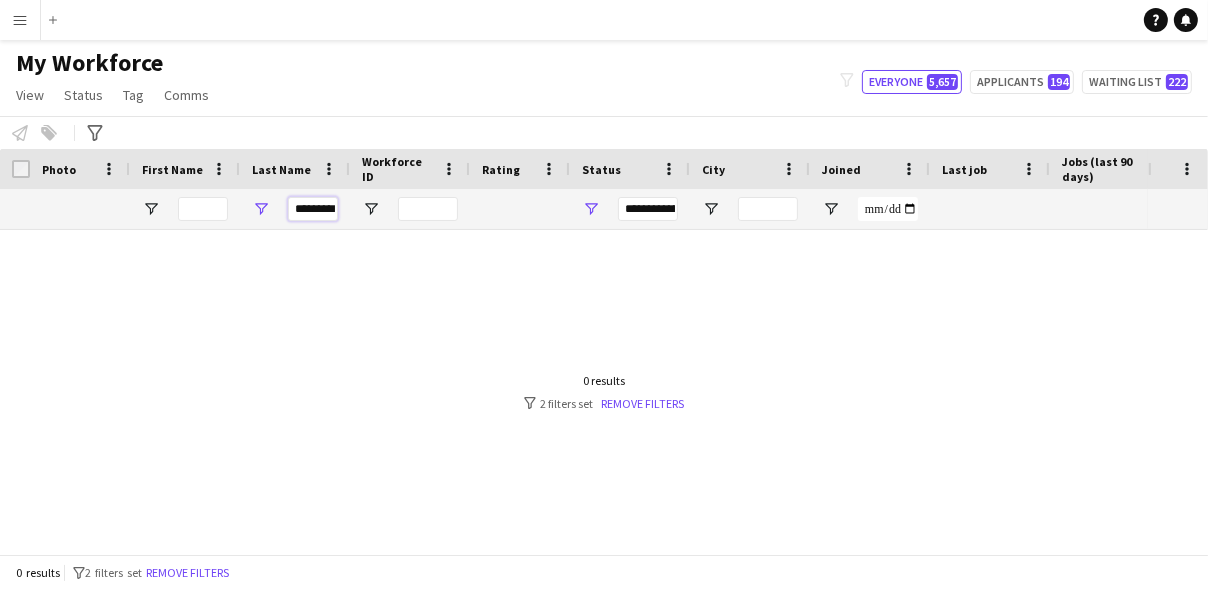 click on "*********" at bounding box center (313, 209) 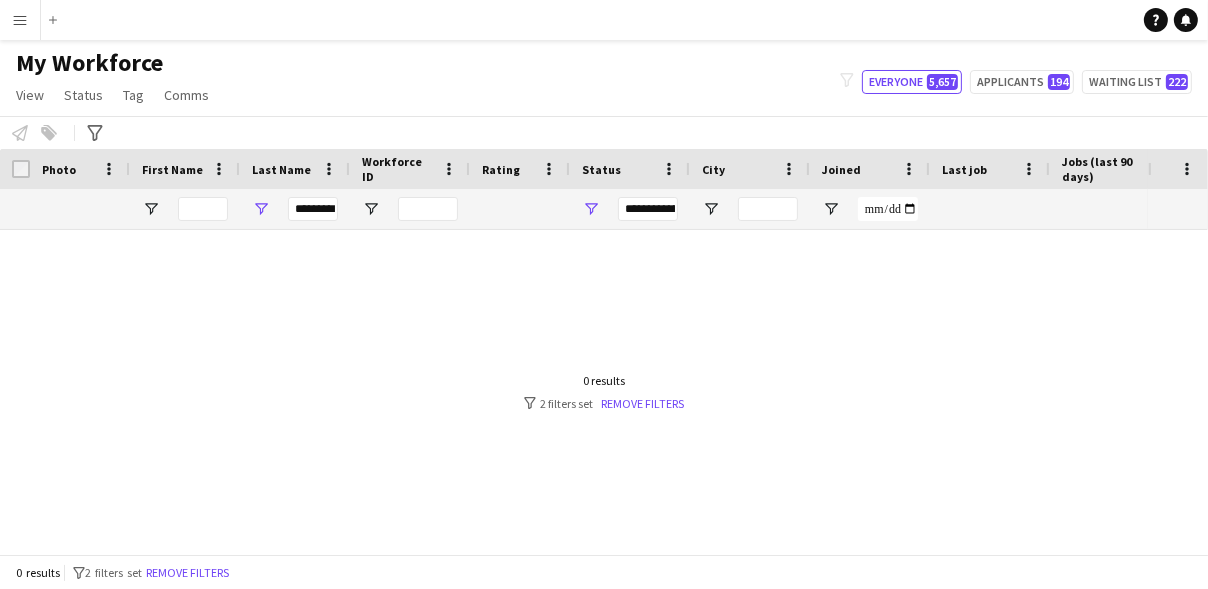 drag, startPoint x: 296, startPoint y: 211, endPoint x: 284, endPoint y: 199, distance: 16.970562 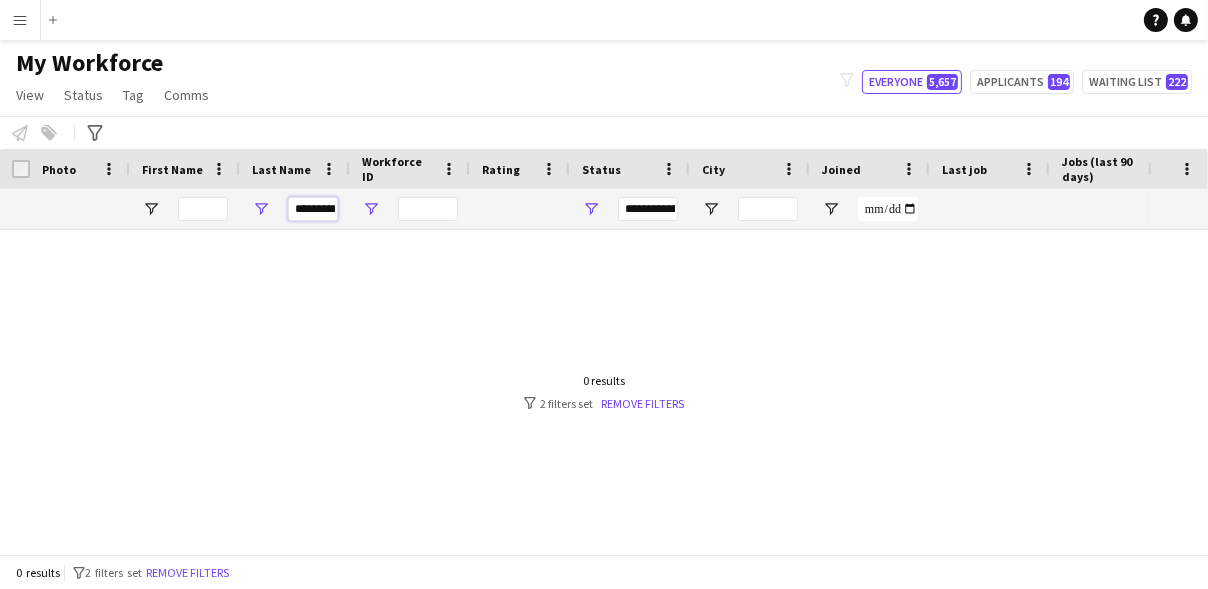 scroll, scrollTop: 0, scrollLeft: 5, axis: horizontal 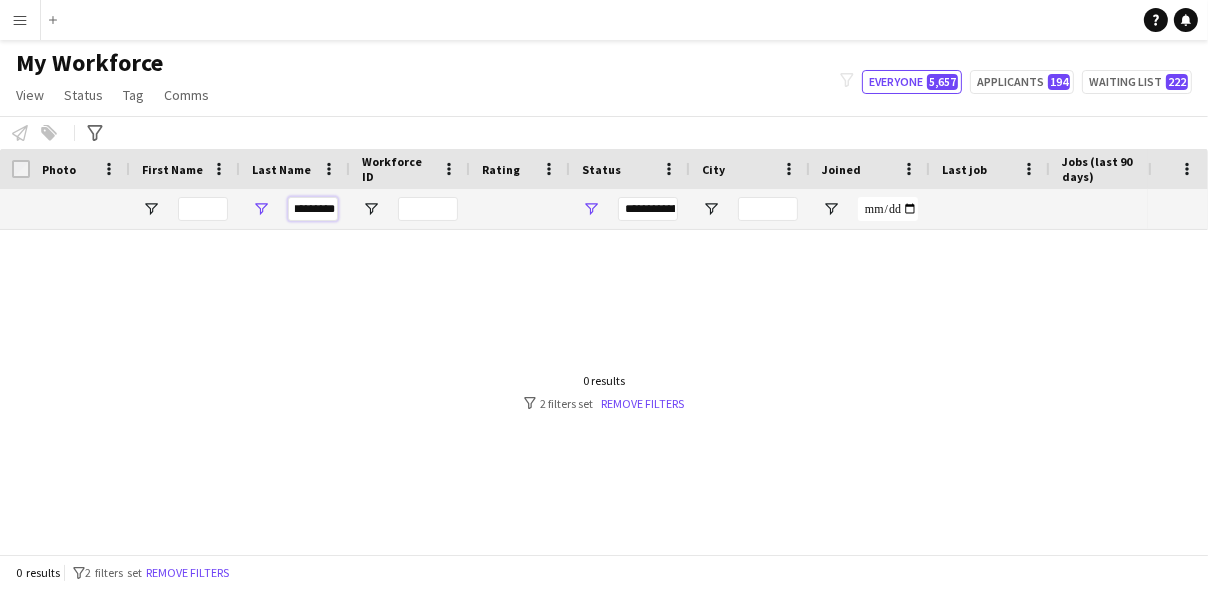 drag, startPoint x: 298, startPoint y: 206, endPoint x: 404, endPoint y: 197, distance: 106.381386 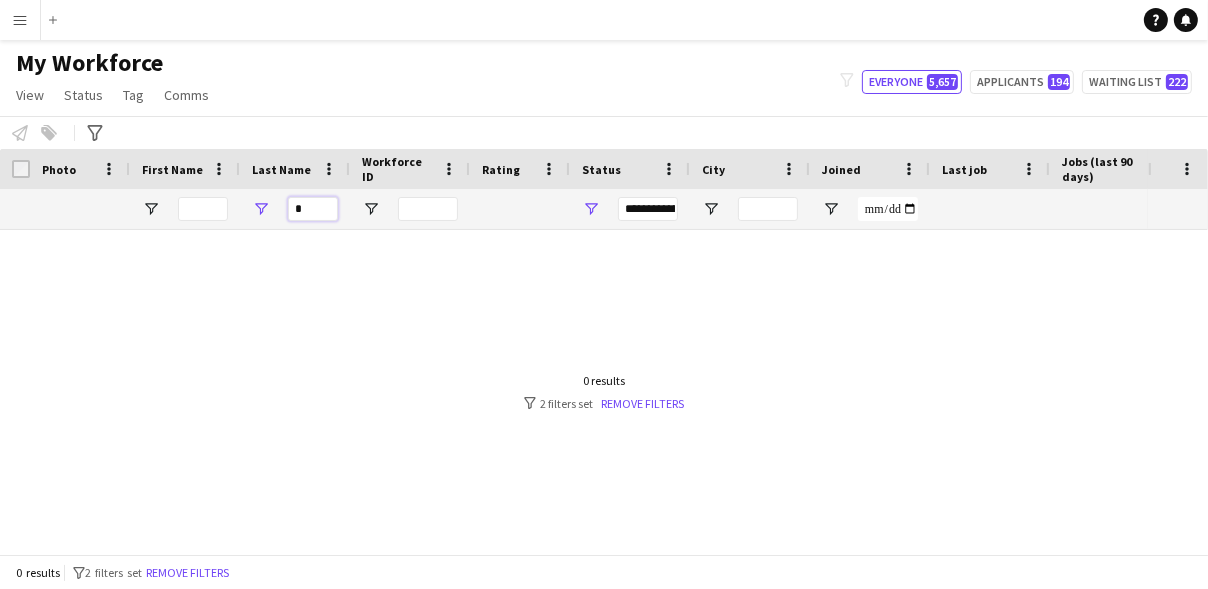 scroll, scrollTop: 0, scrollLeft: 0, axis: both 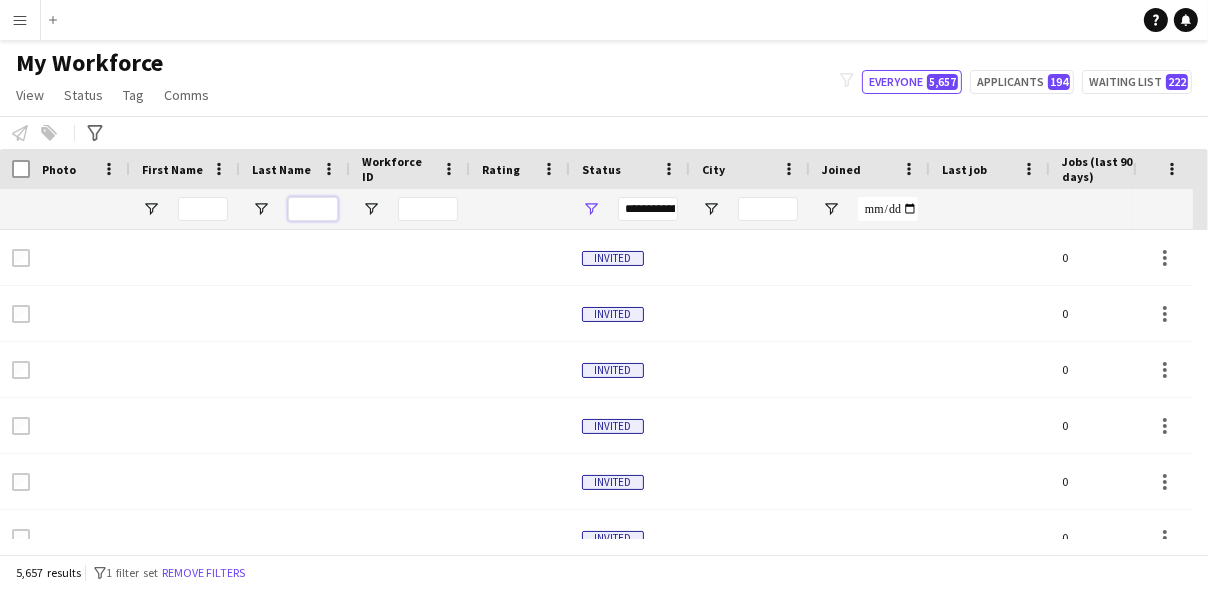 type 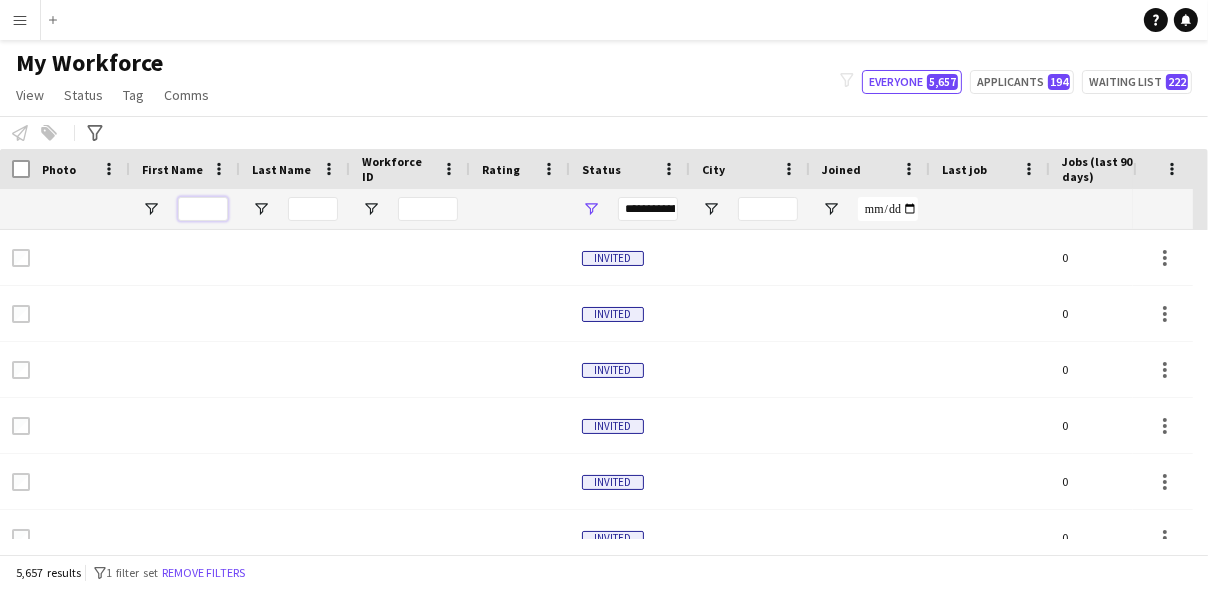 click at bounding box center (203, 209) 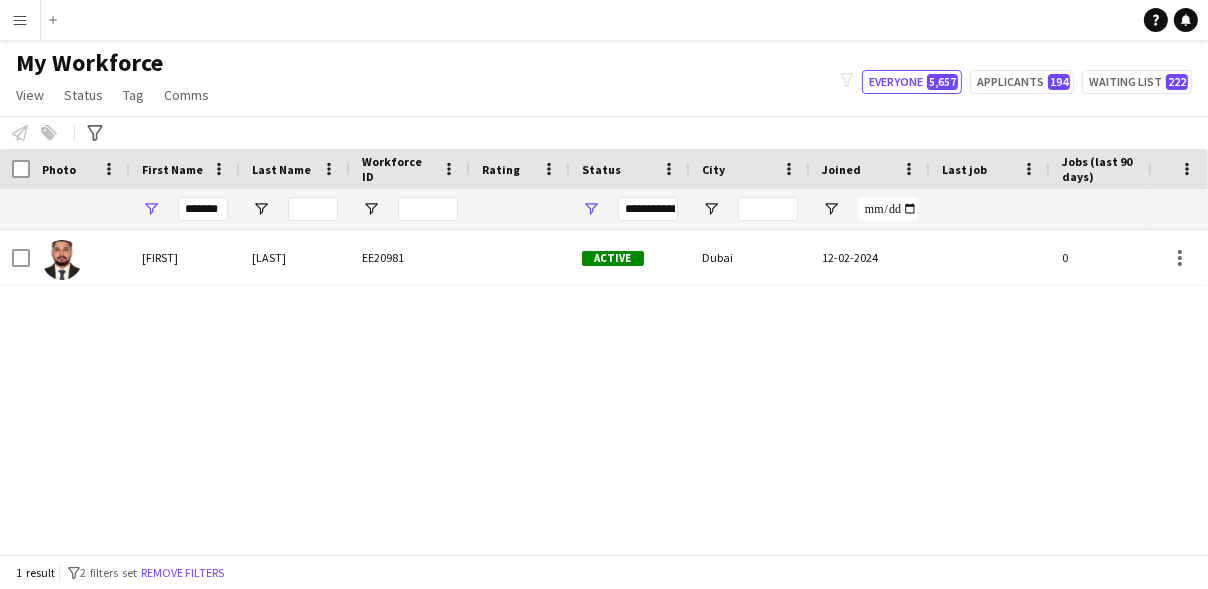 scroll, scrollTop: 0, scrollLeft: 0, axis: both 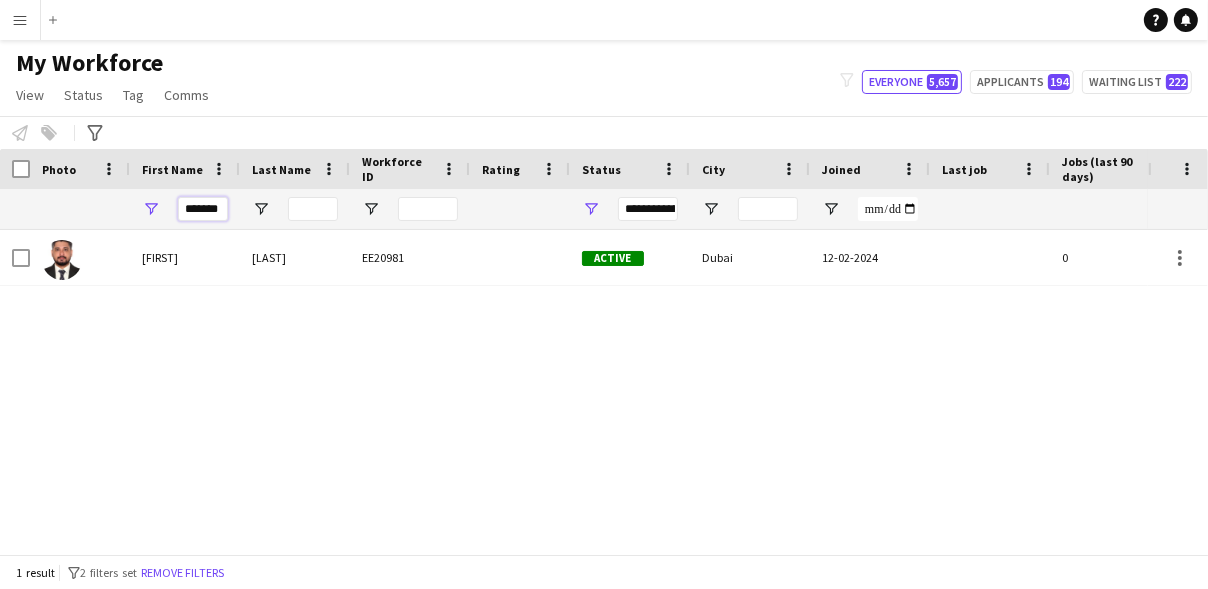 click on "*******" at bounding box center (203, 209) 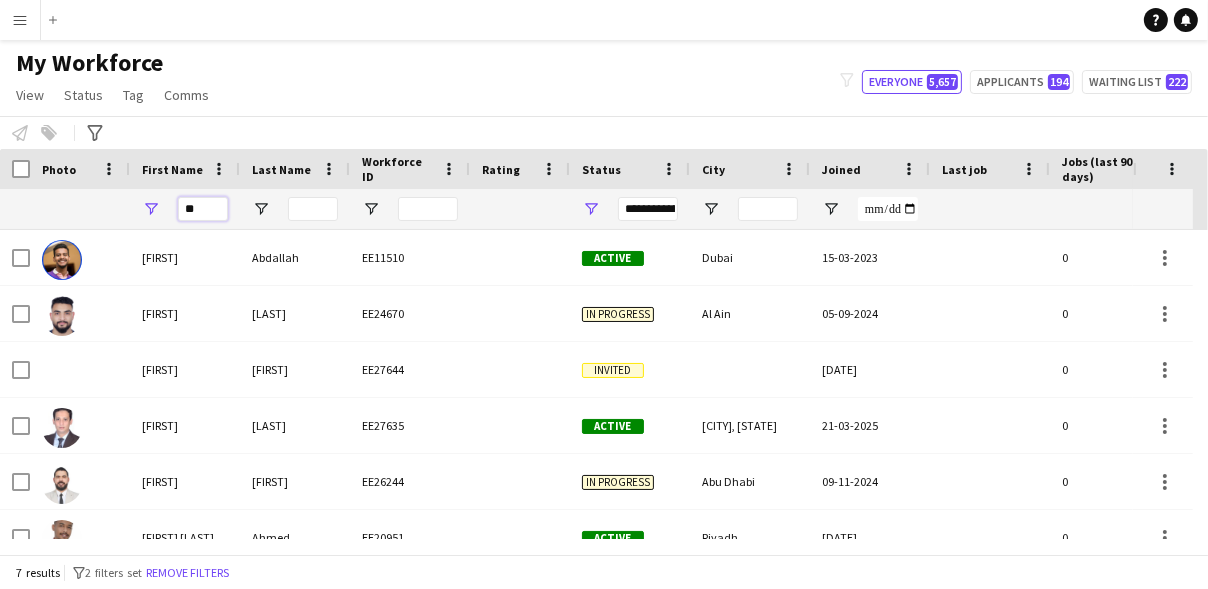 type on "*" 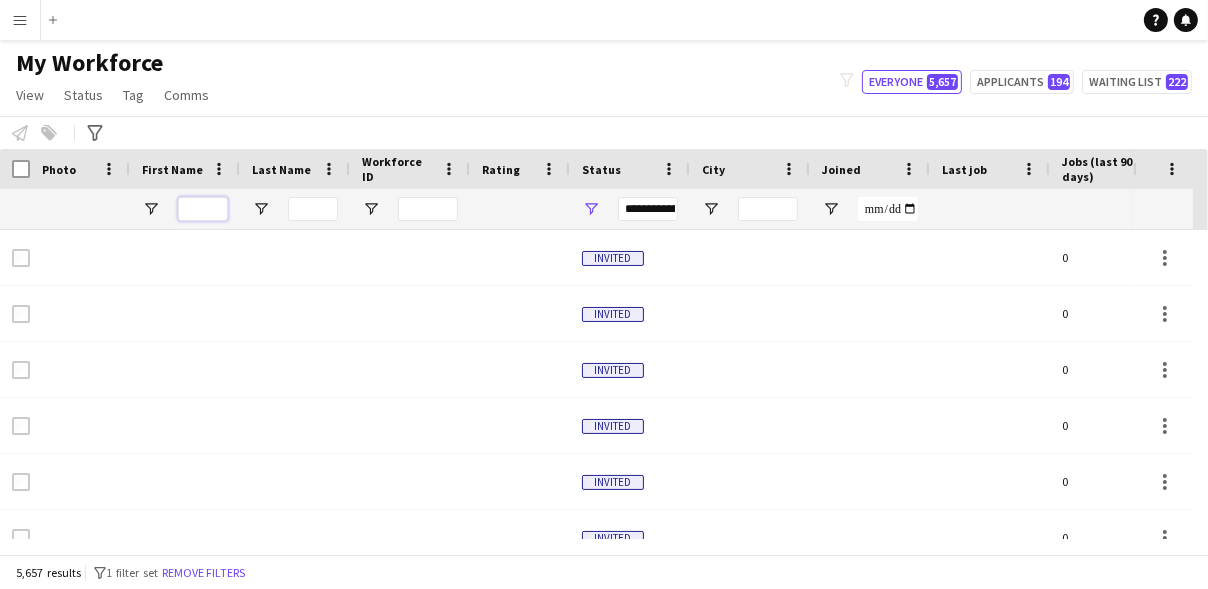 type 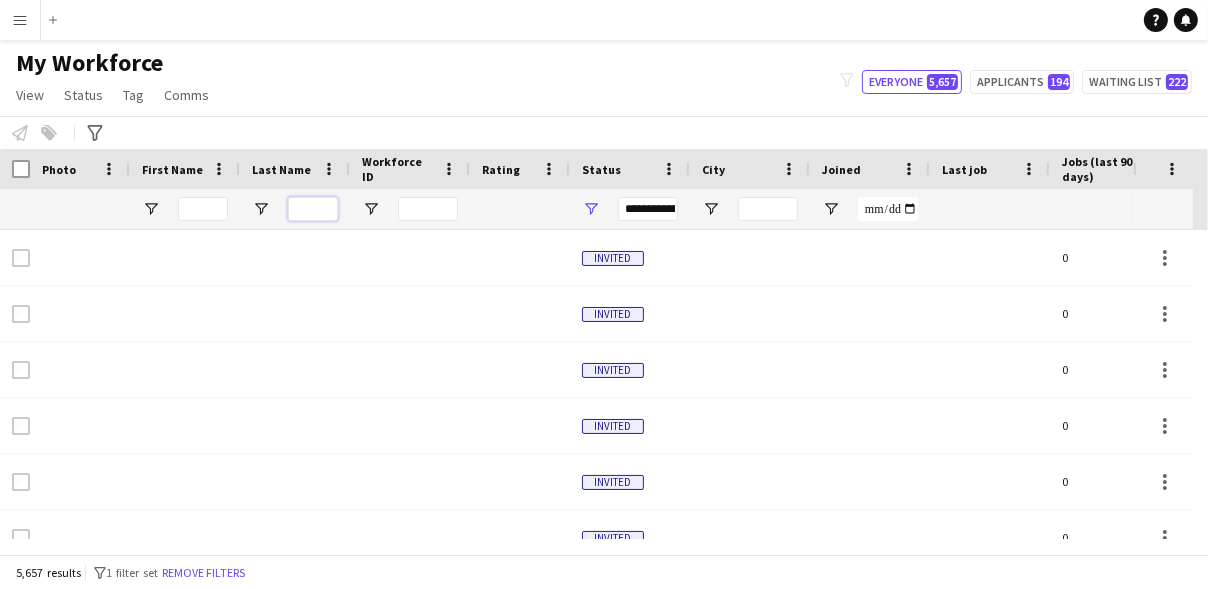 click at bounding box center [313, 209] 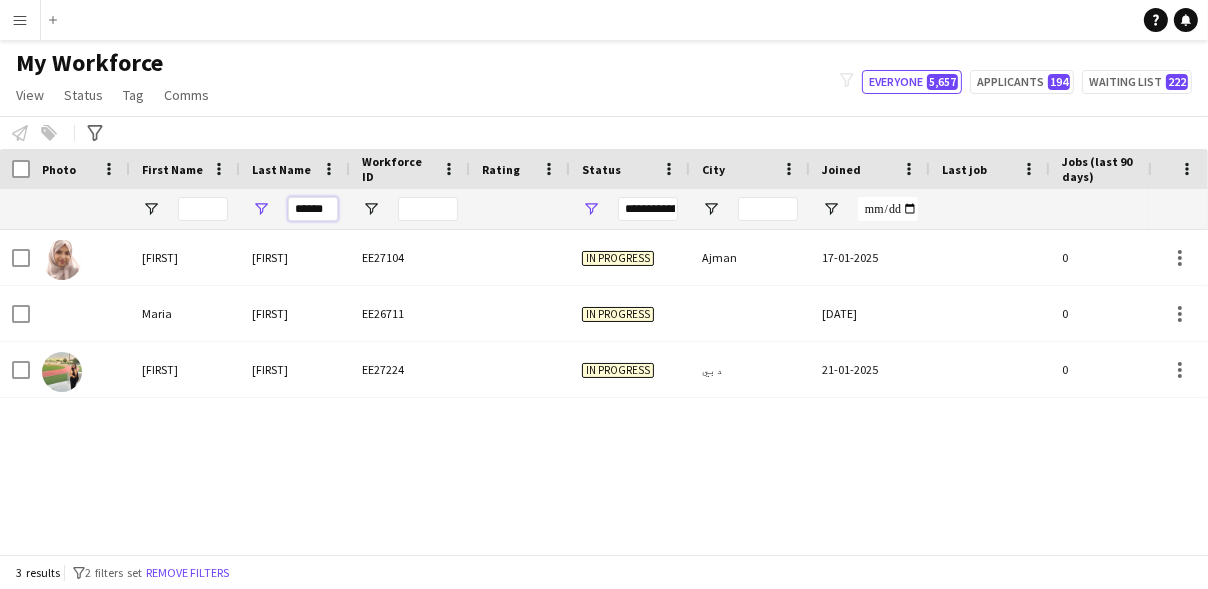 type on "******" 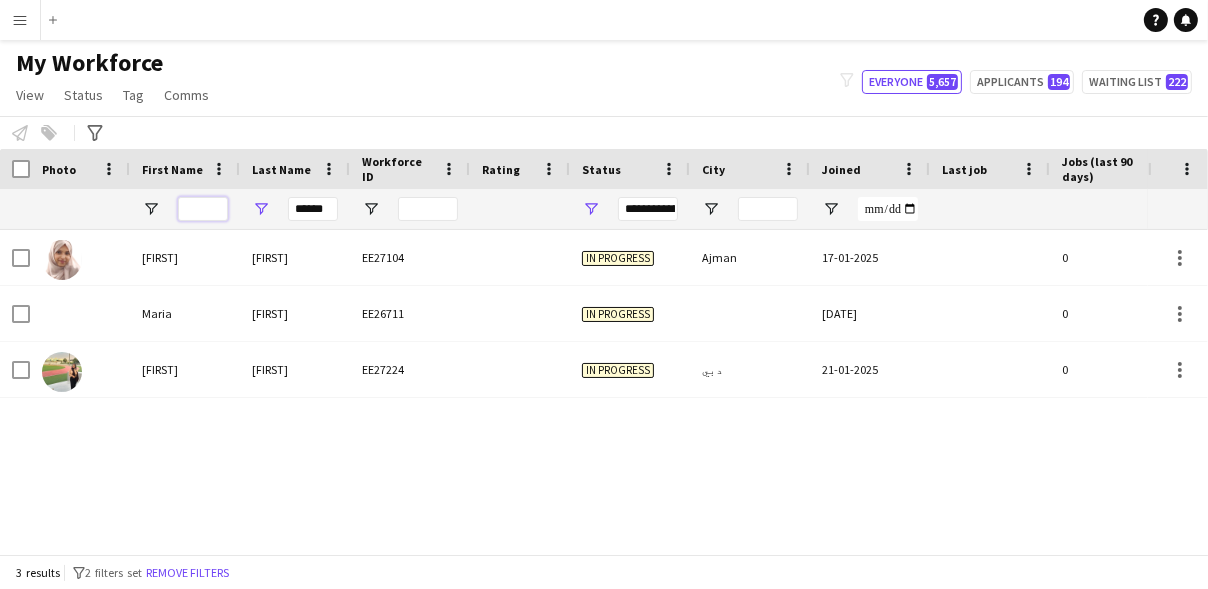 click at bounding box center (203, 209) 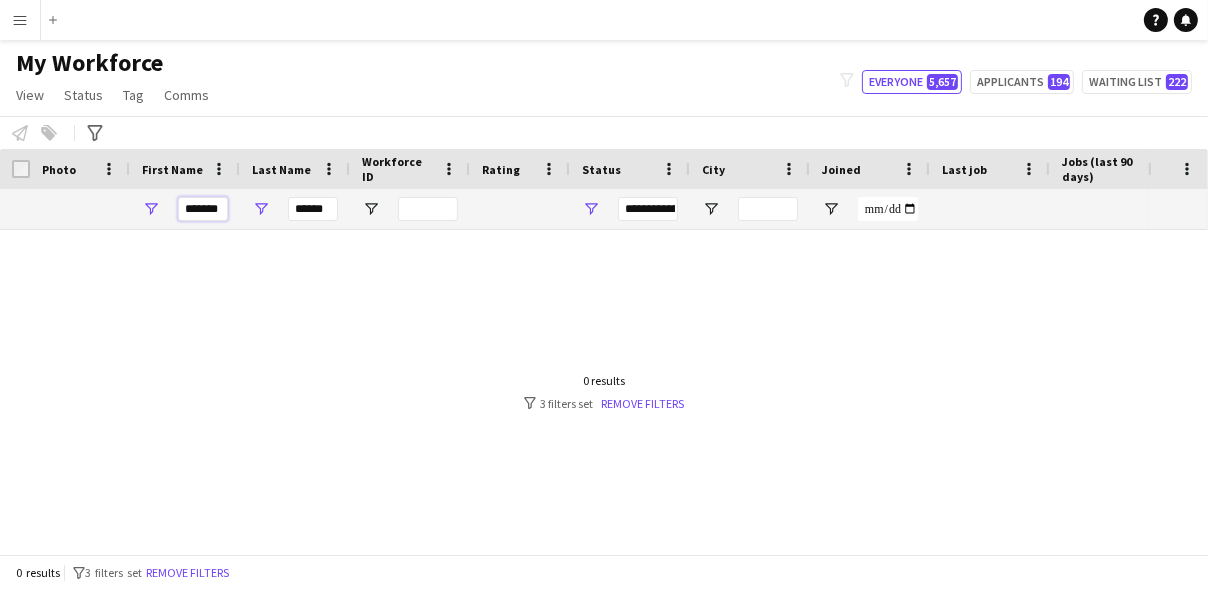type on "********" 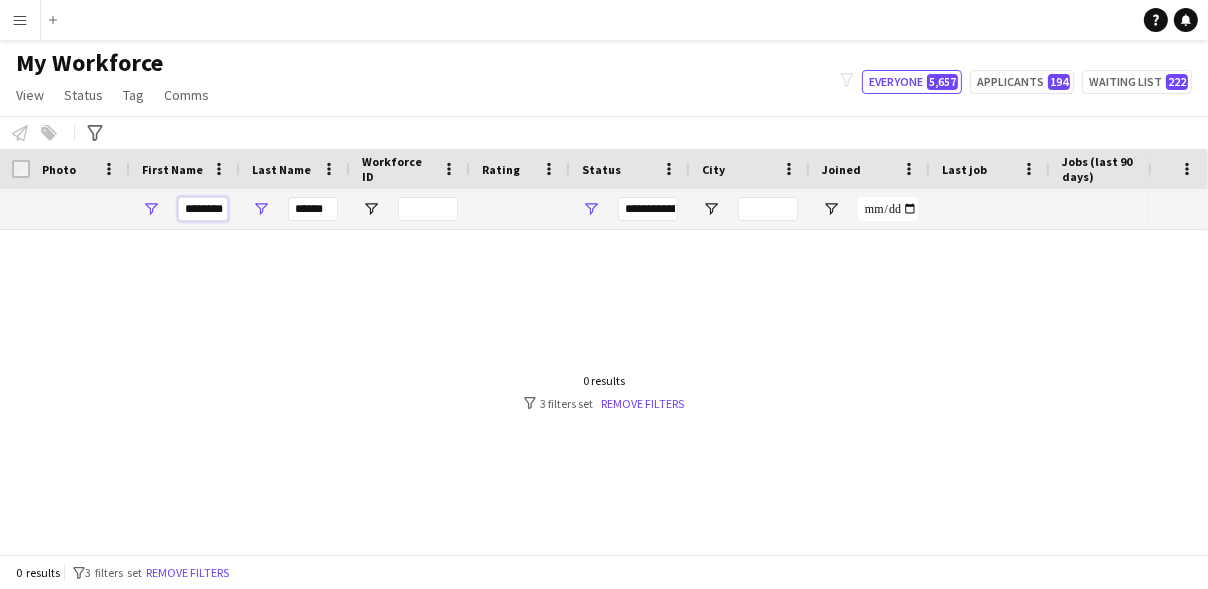 scroll, scrollTop: 0, scrollLeft: 20, axis: horizontal 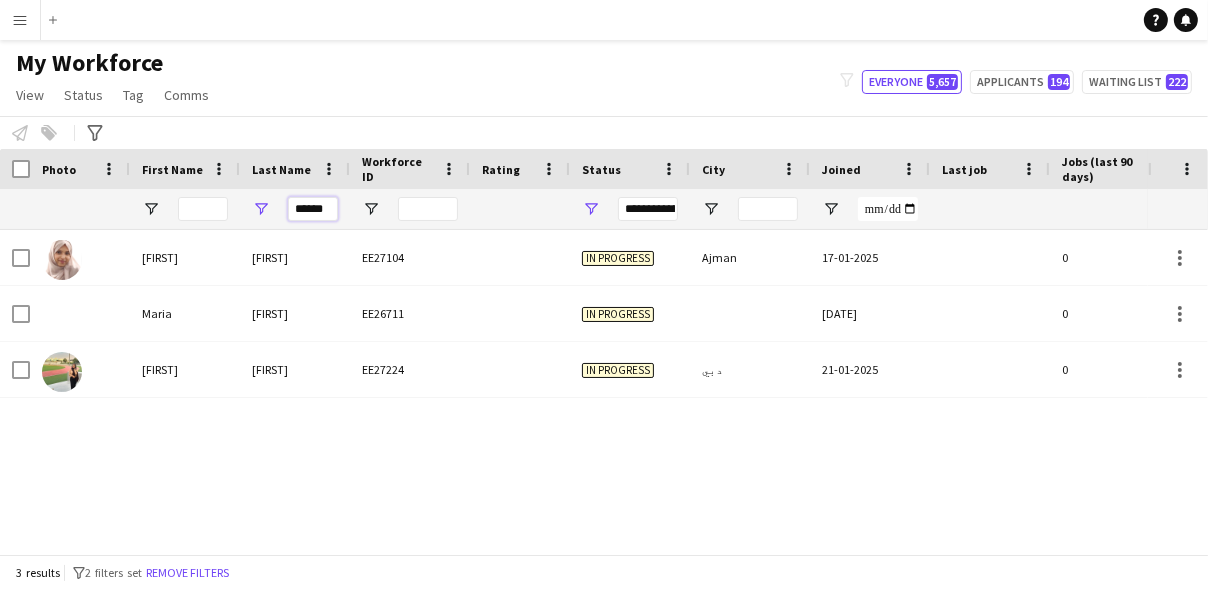 click on "******" at bounding box center (313, 209) 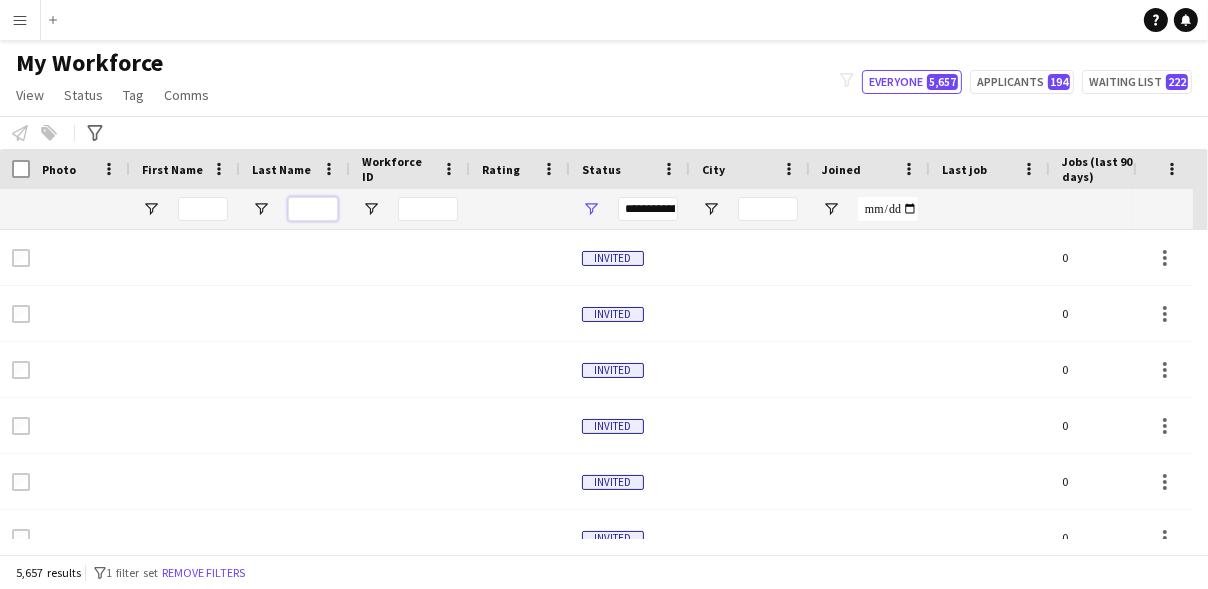 type 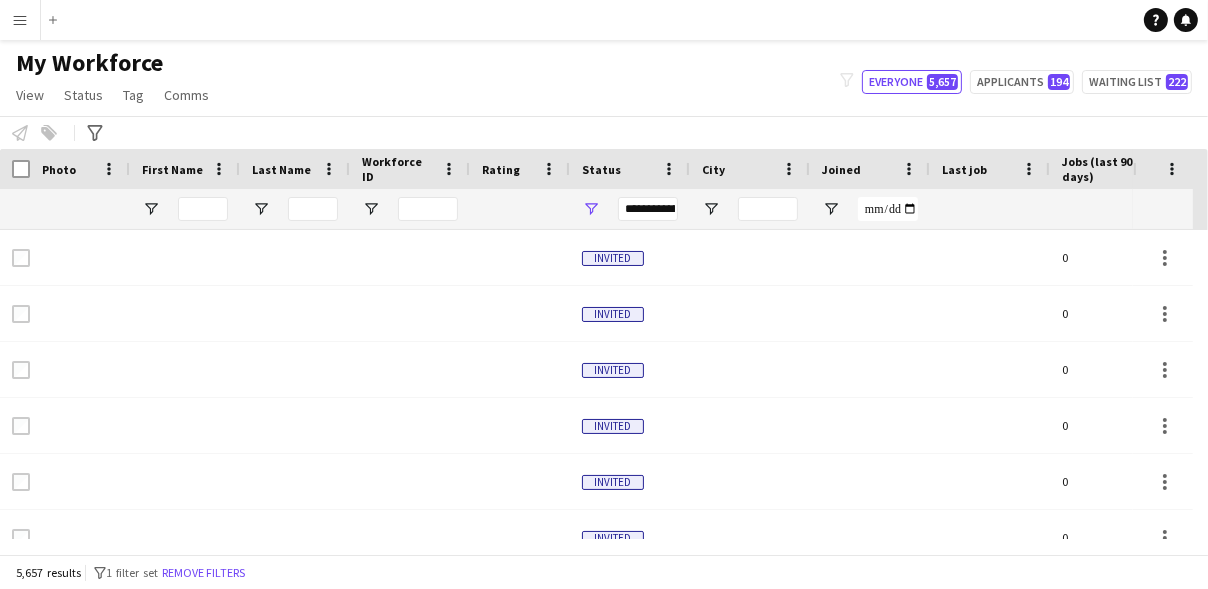 click on "Menu" at bounding box center [20, 20] 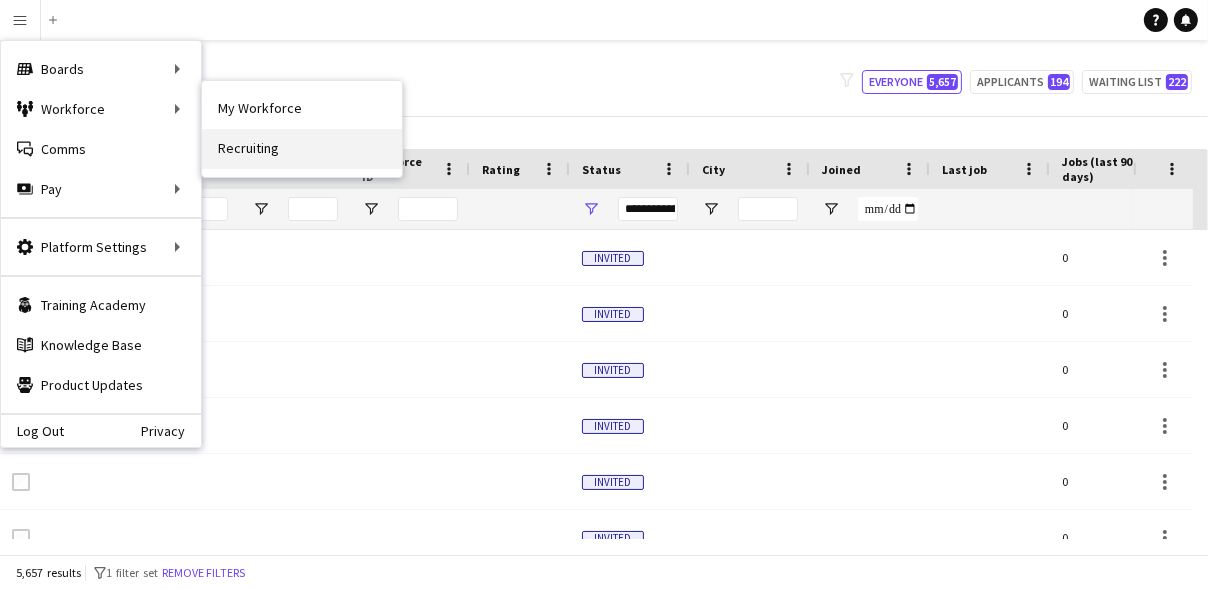 click on "Recruiting" at bounding box center [302, 149] 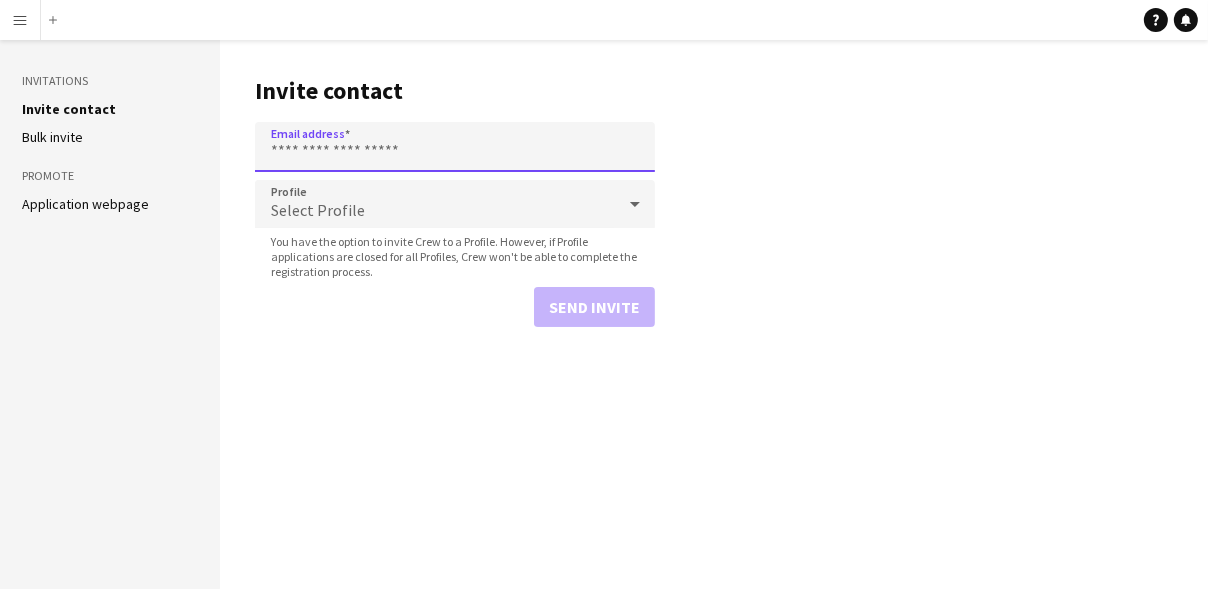 click on "Email address" at bounding box center [455, 147] 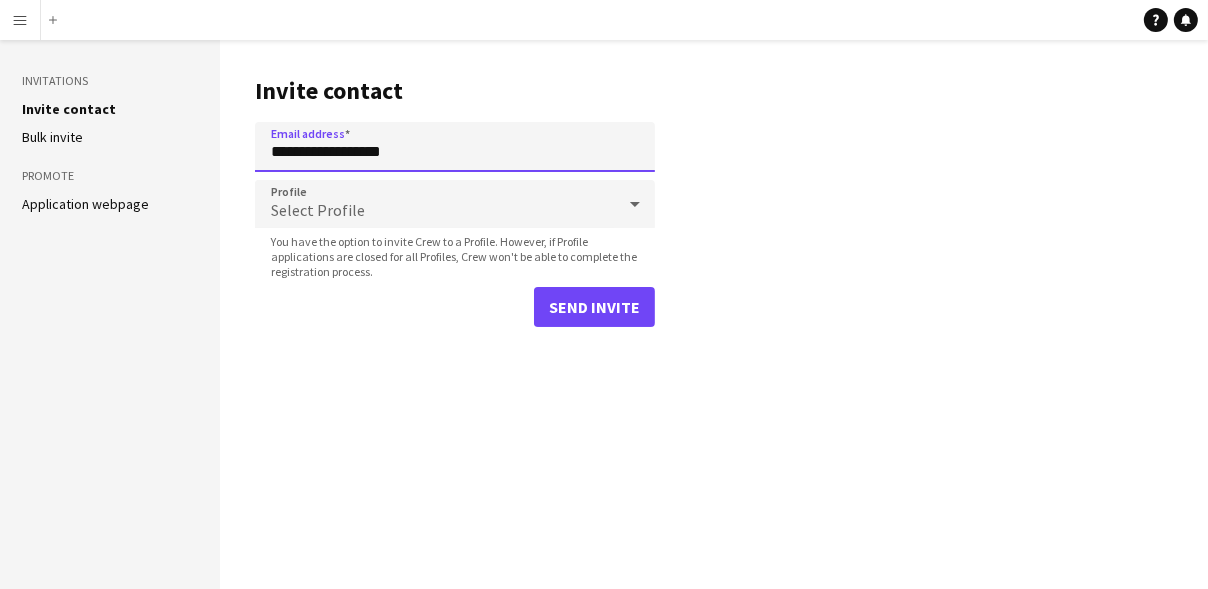type on "**********" 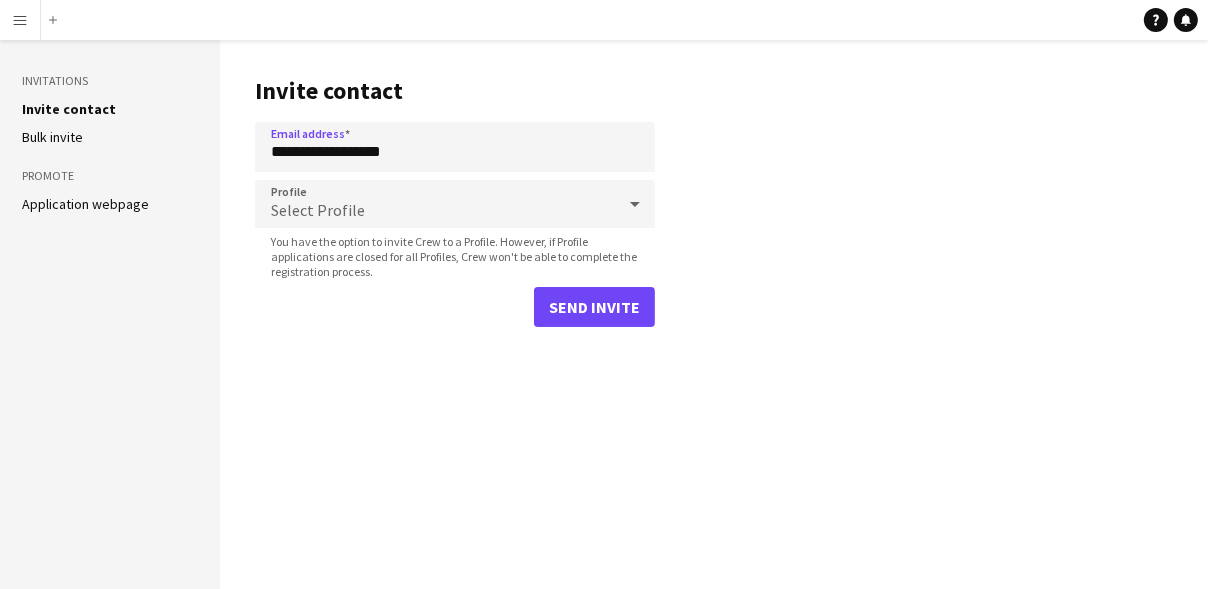 click on "Select Profile" at bounding box center (435, 204) 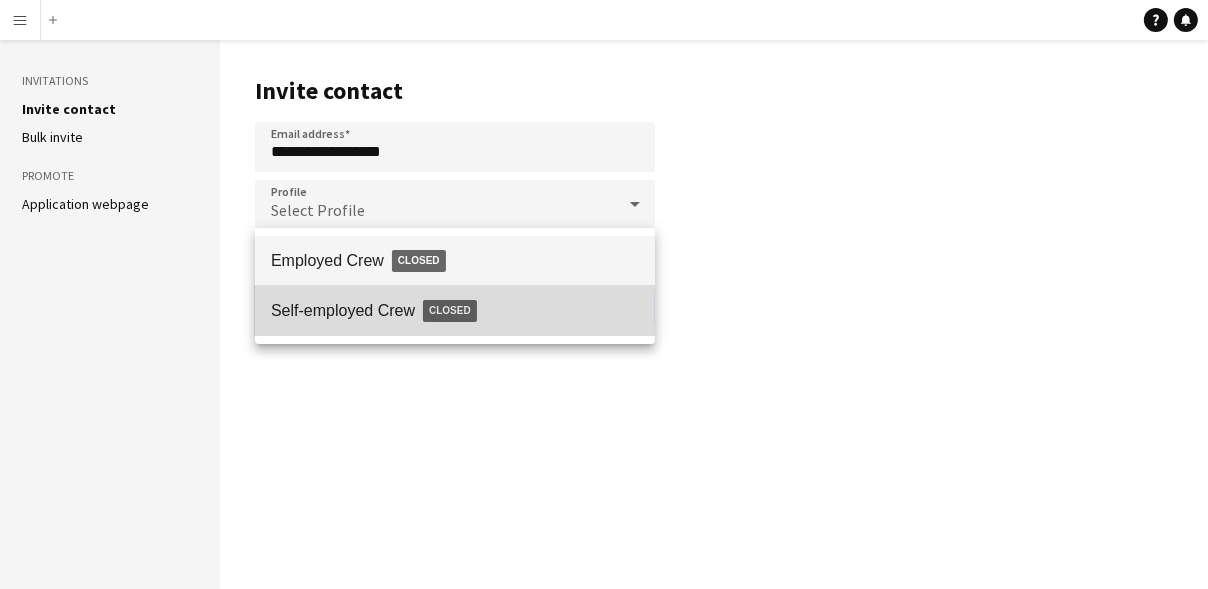 click on "Self-employed Crew  Closed" at bounding box center [455, 311] 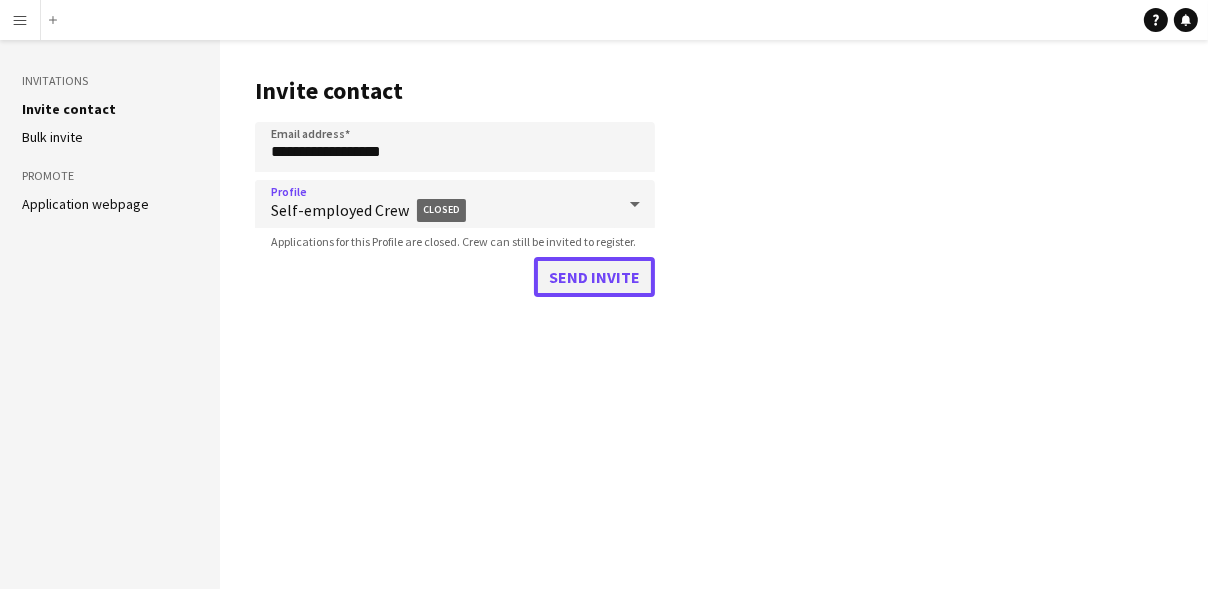 click on "Send invite" 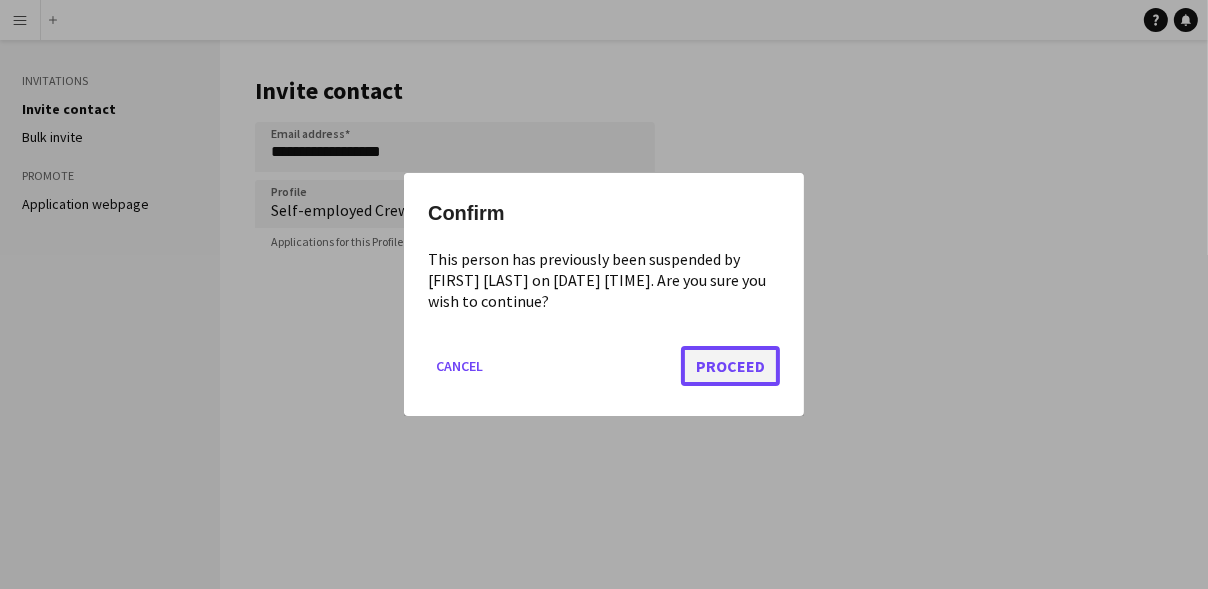 click on "Proceed" 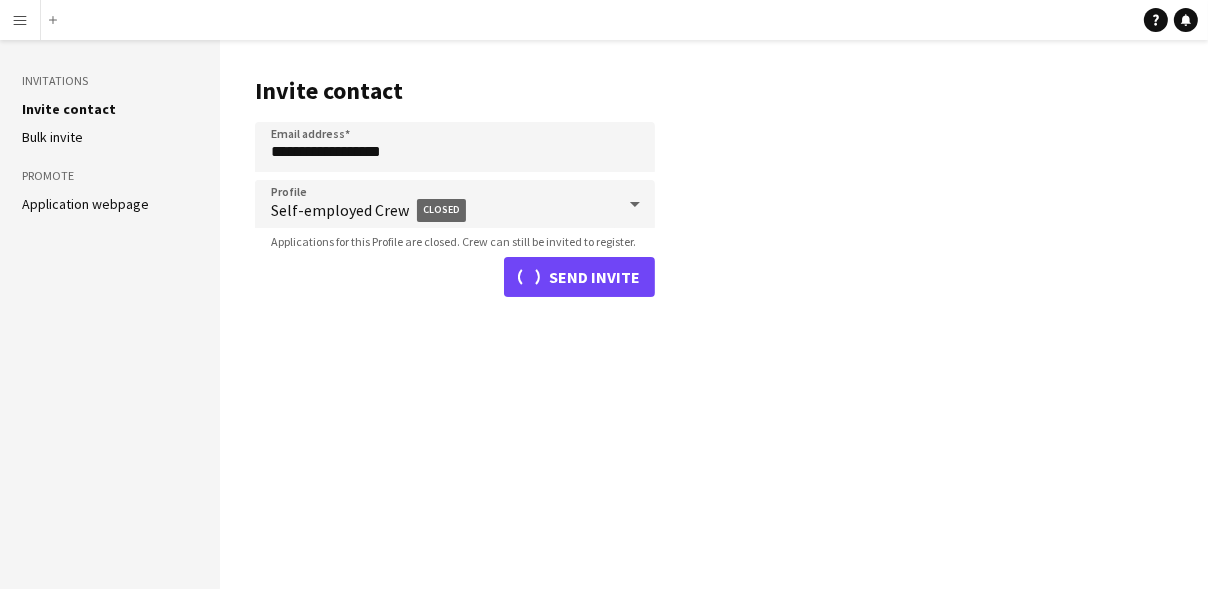 type 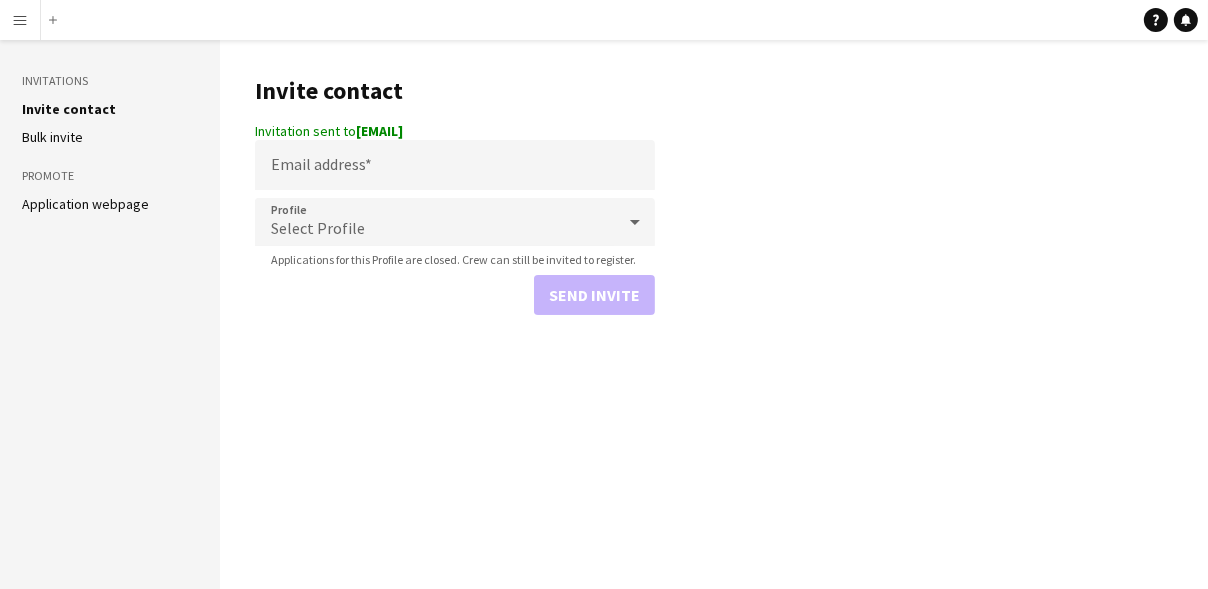 click on "Menu" at bounding box center (20, 20) 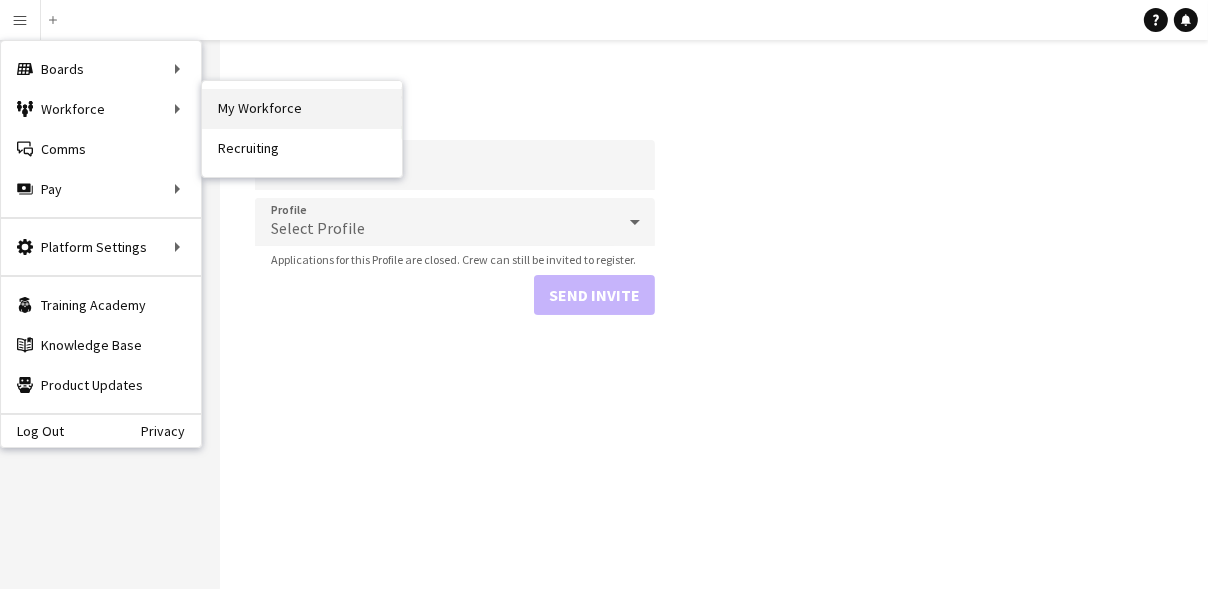 click on "My Workforce" at bounding box center [302, 109] 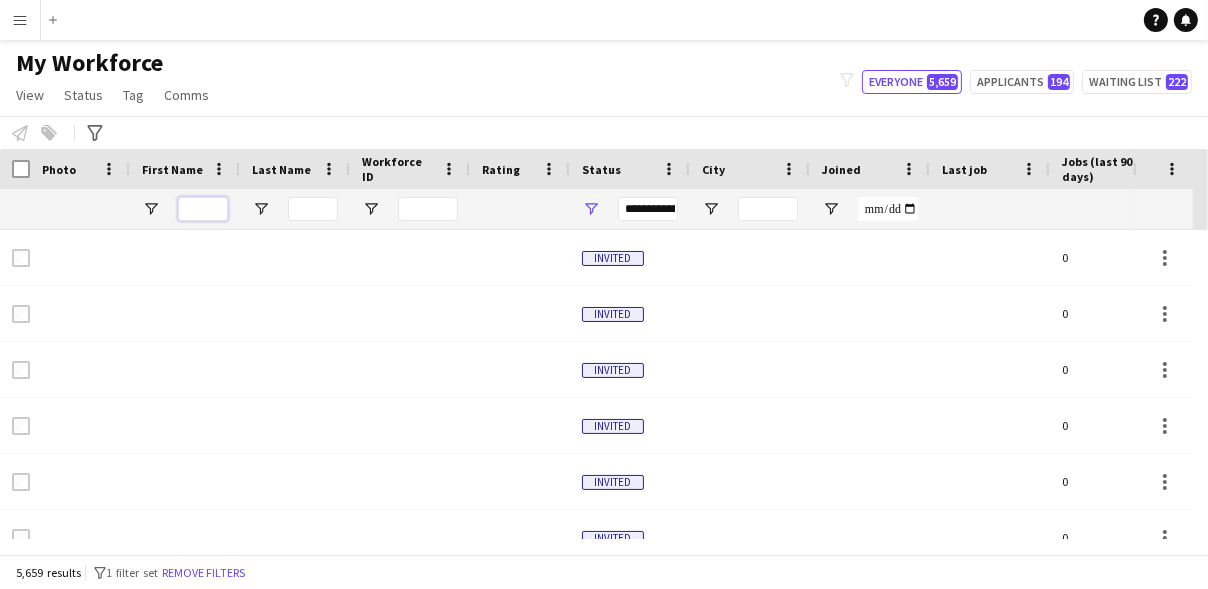 click at bounding box center (203, 209) 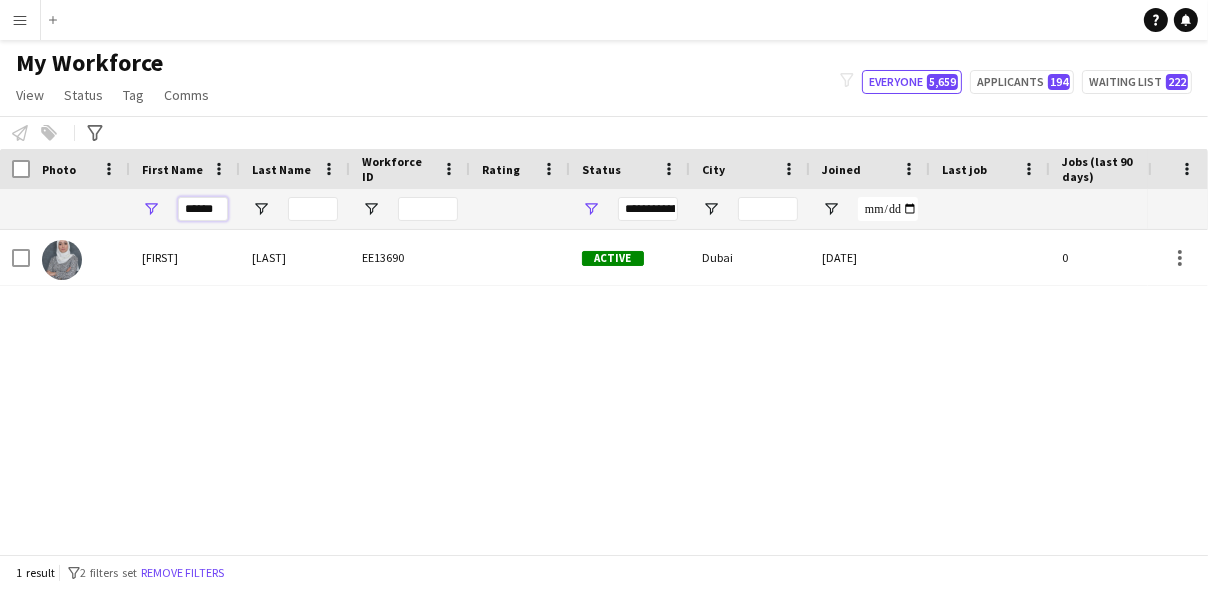 click on "******" at bounding box center [203, 209] 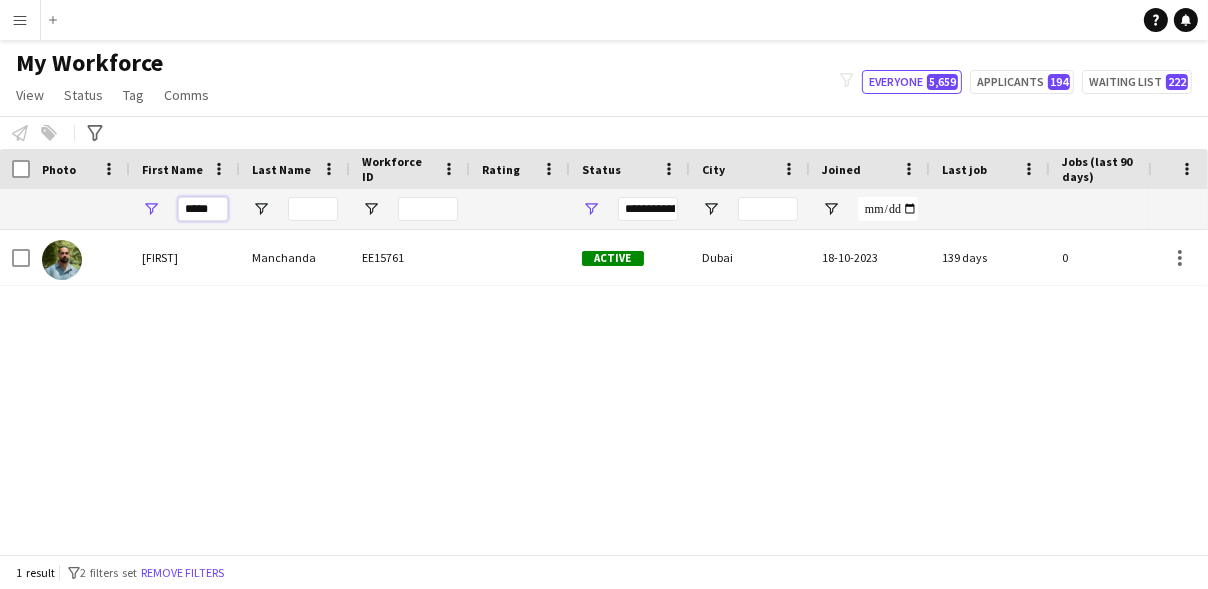 click on "*****" at bounding box center [203, 209] 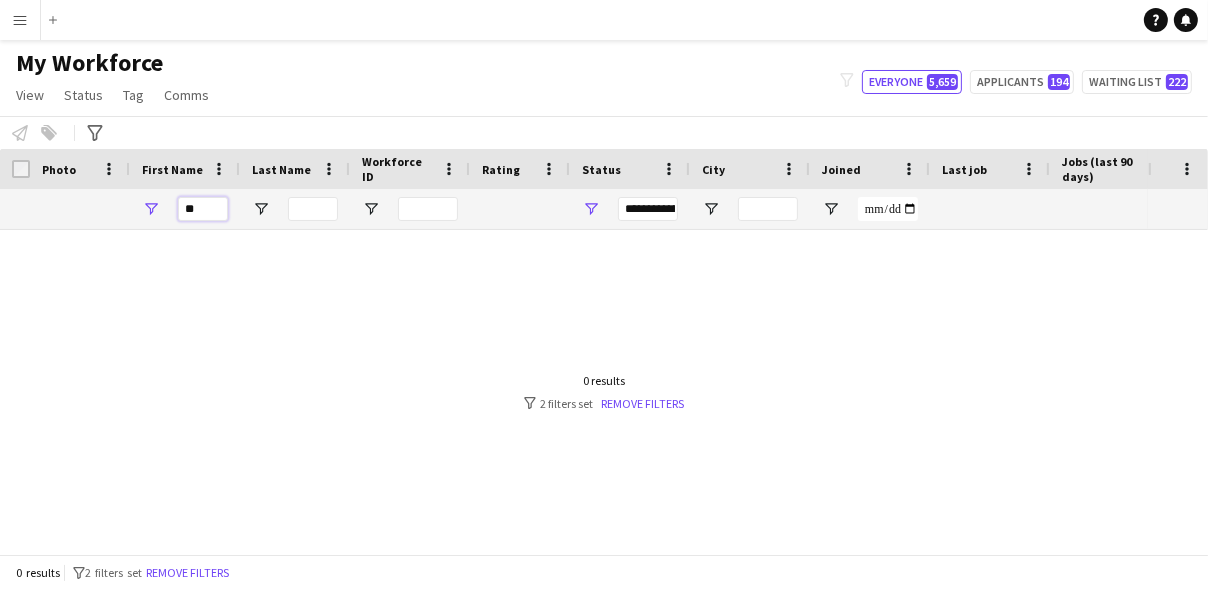 type on "*" 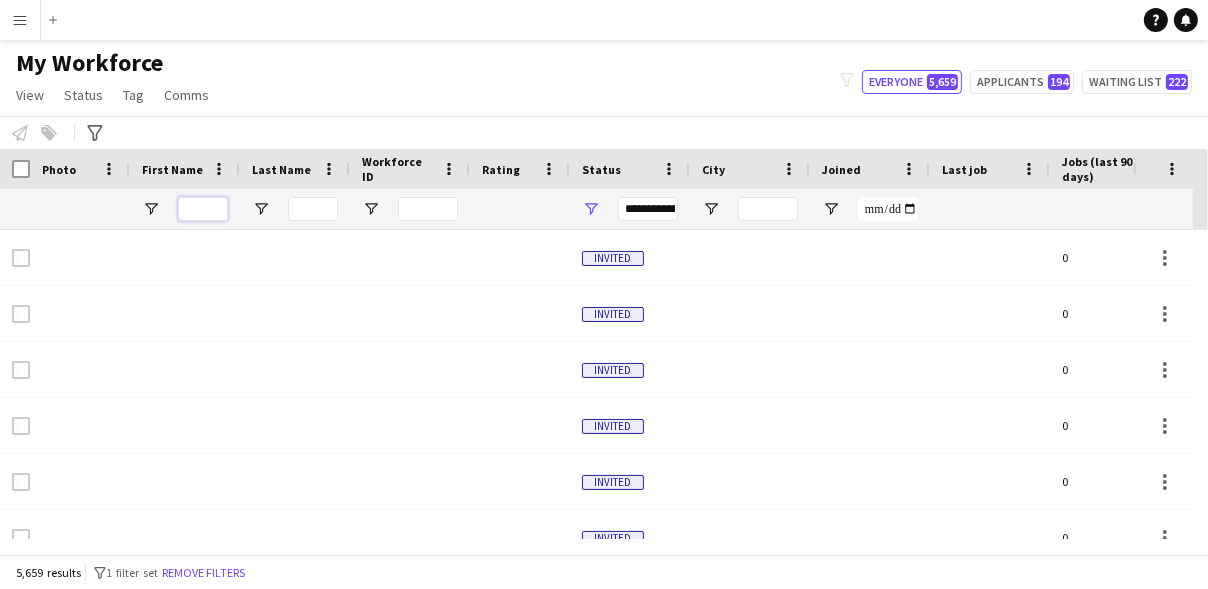 type 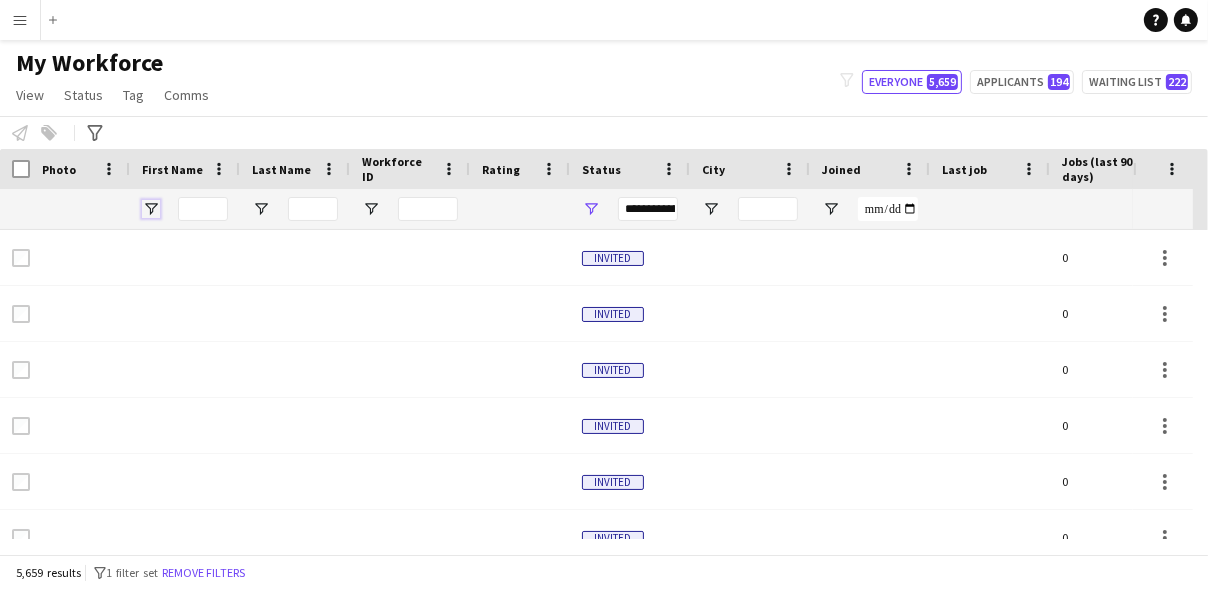 type 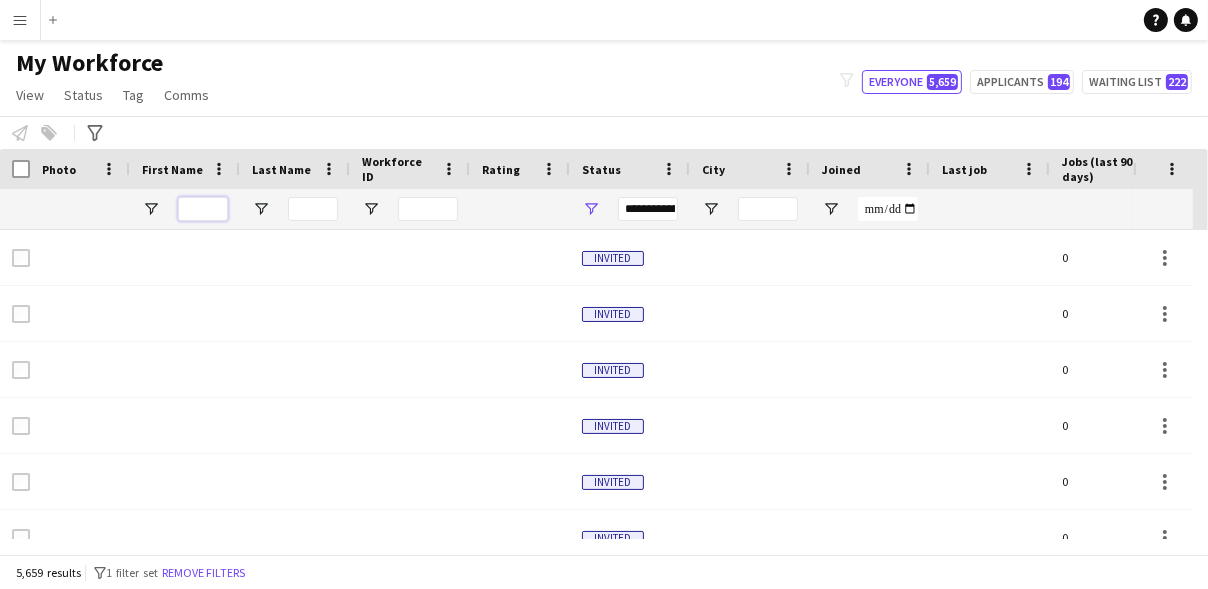 click at bounding box center [203, 209] 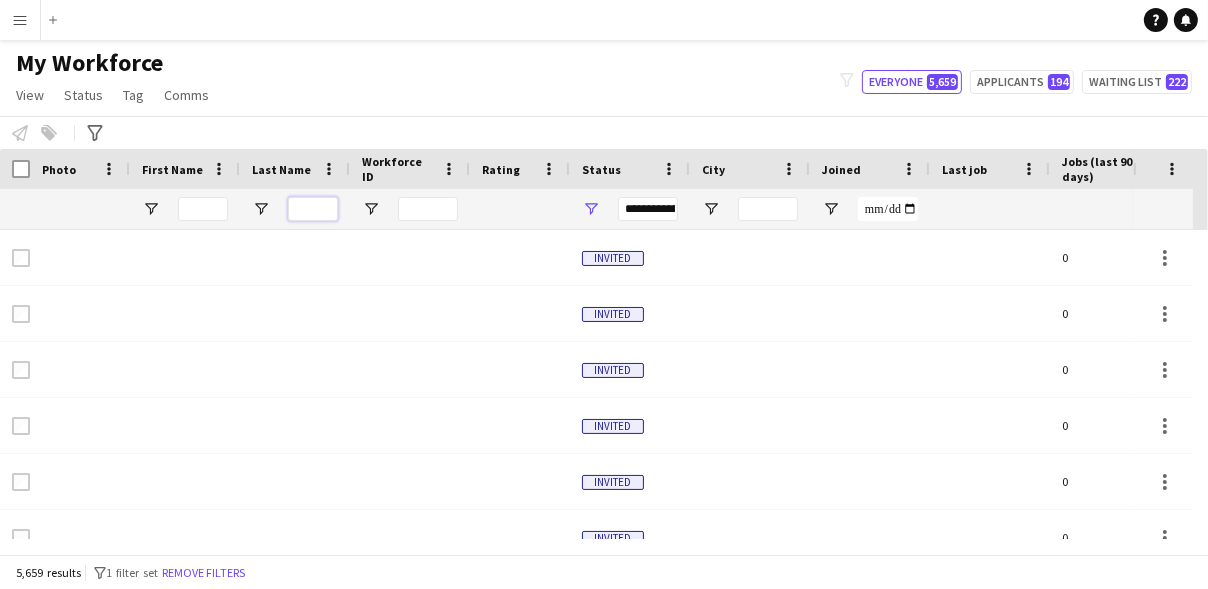 click at bounding box center [313, 209] 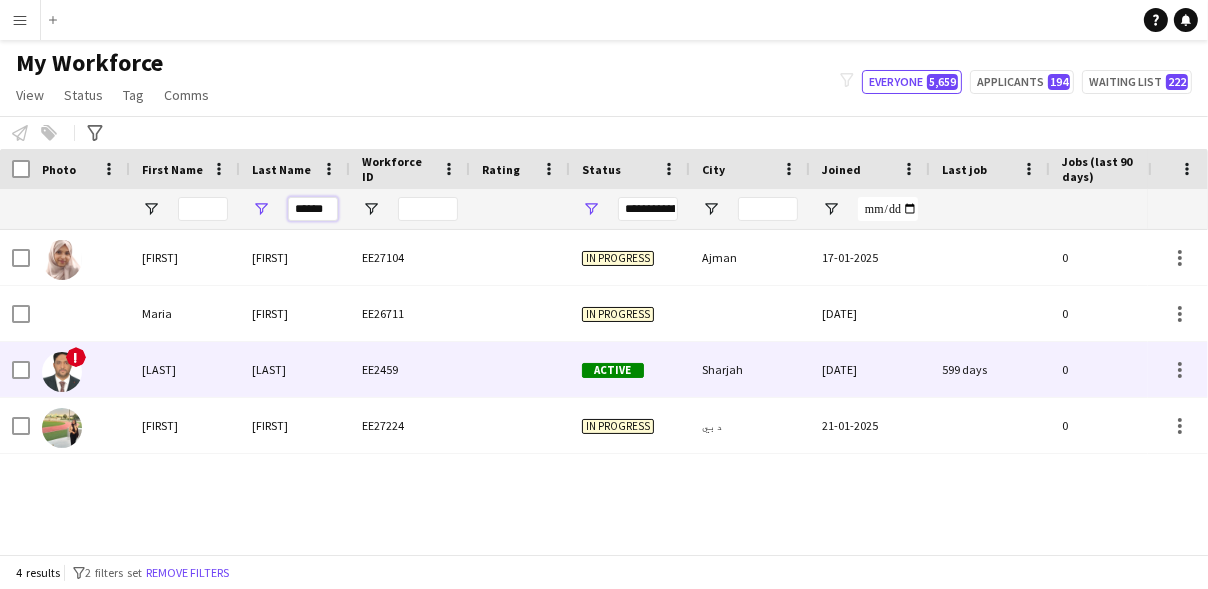 type on "******" 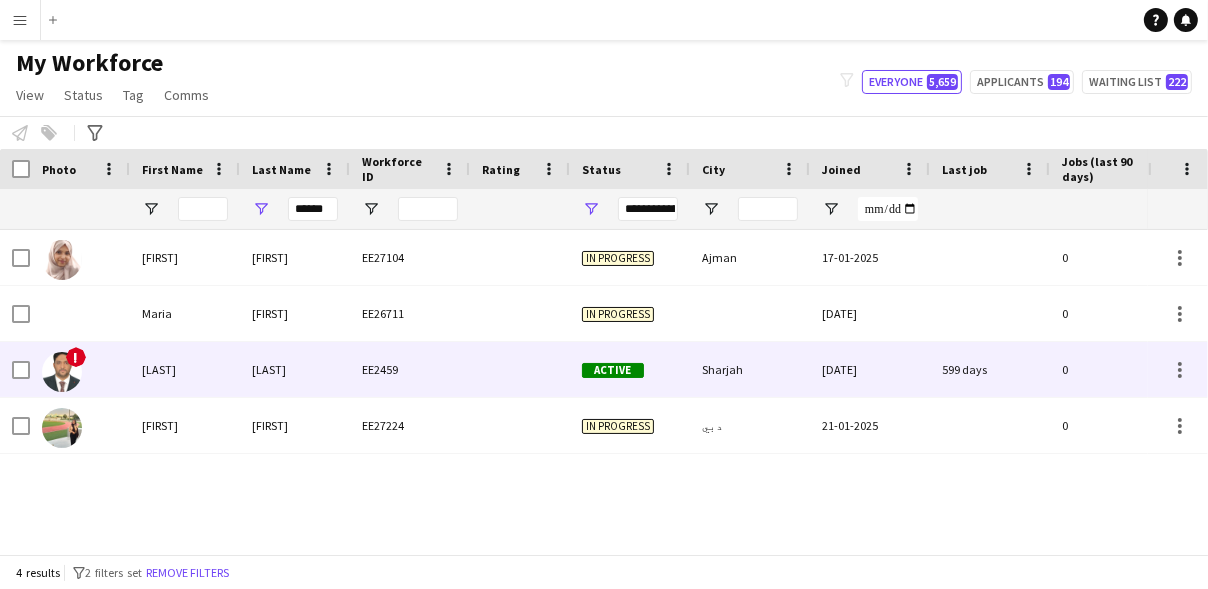 click on "[LAST]" at bounding box center (185, 369) 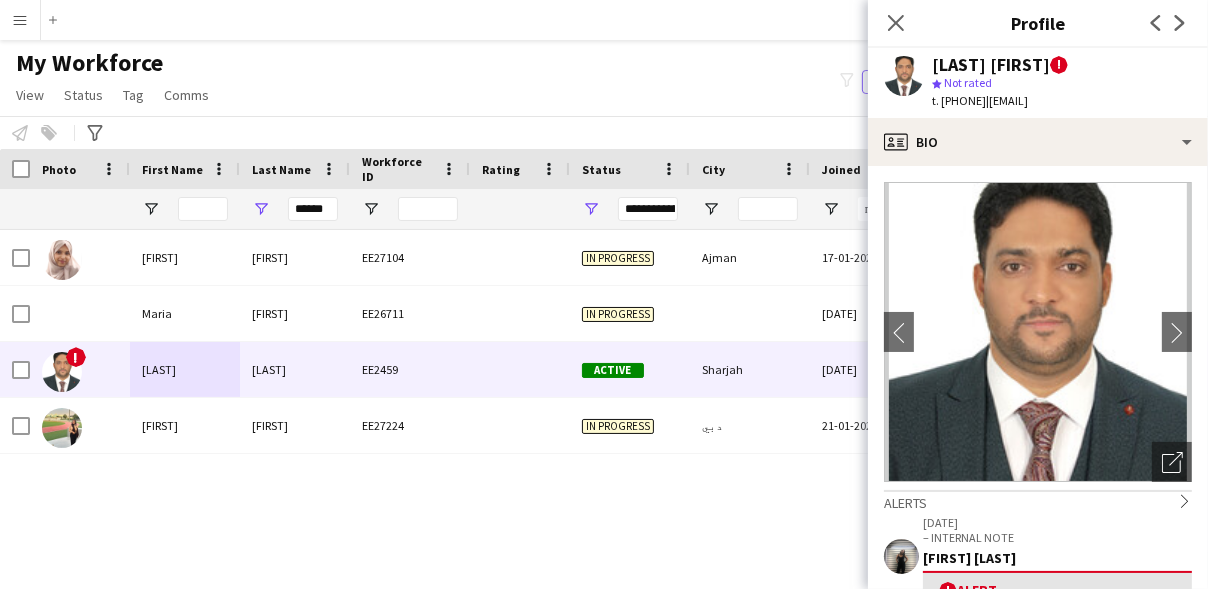 click on "!" 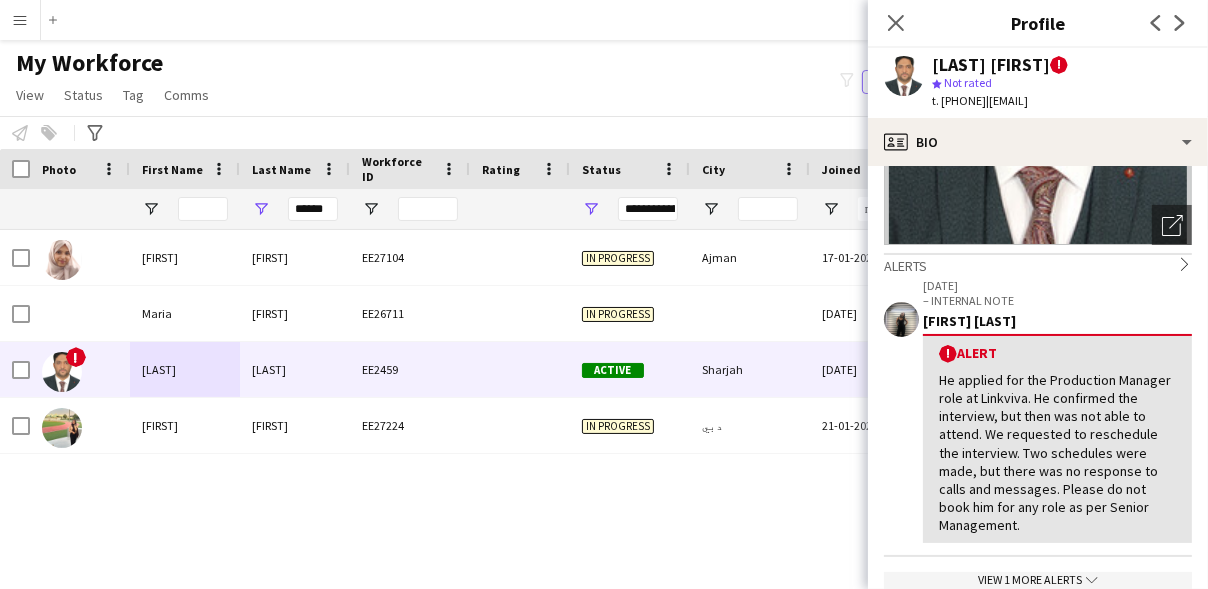 scroll, scrollTop: 238, scrollLeft: 0, axis: vertical 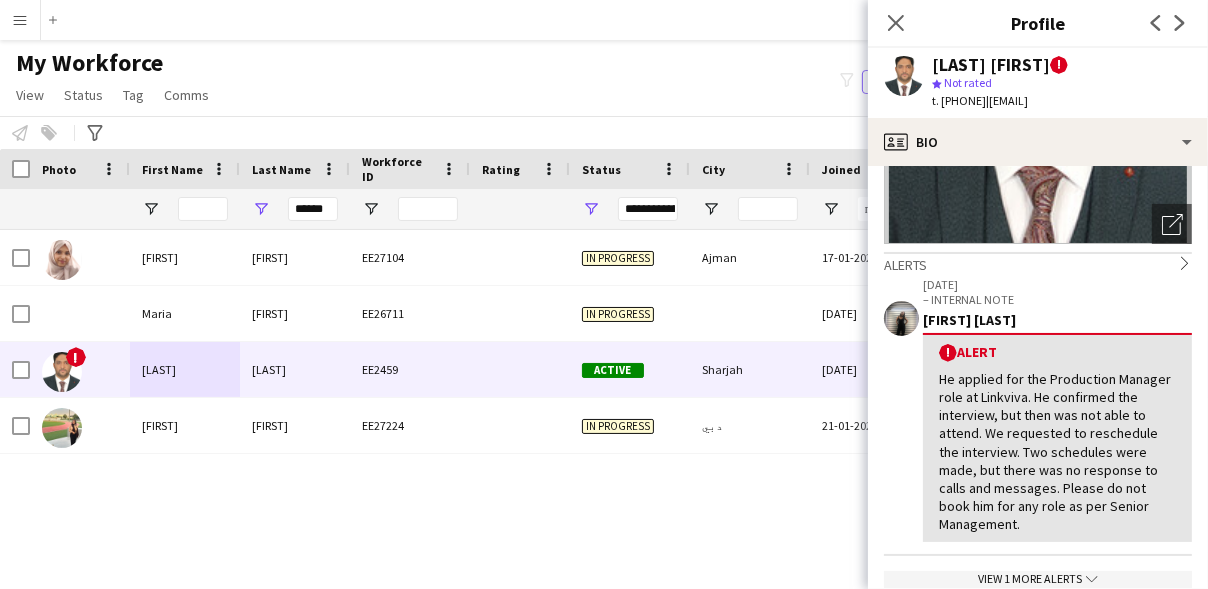click on "INTERNAL NOTE   [FIRST] [LAST]  !  Alert   He applied for the Production Manager role at Linkviva. He confirmed the interview, but then was not able to attend. We requested to reschedule the interview. Two schedules were made, but there was no response to calls and messages. Please do not book him for any role as per Senior Management.   View 1 more alerts
chevron-down
Gender   Male   Birthday   [DATE]   (42 years)   Location   [STREET], [CITY], [POSTAL_CODE]   Work history   First experience: [DATE]   Average jobs: 1.48   Favourite job: Operations Manager   Applications total count: 77   Cancelled jobs count: 0   Cancelled jobs total count: 0   Worked jobs count: 0   Worked jobs total count: 37   Roles
Edit crew company roles
Skills" 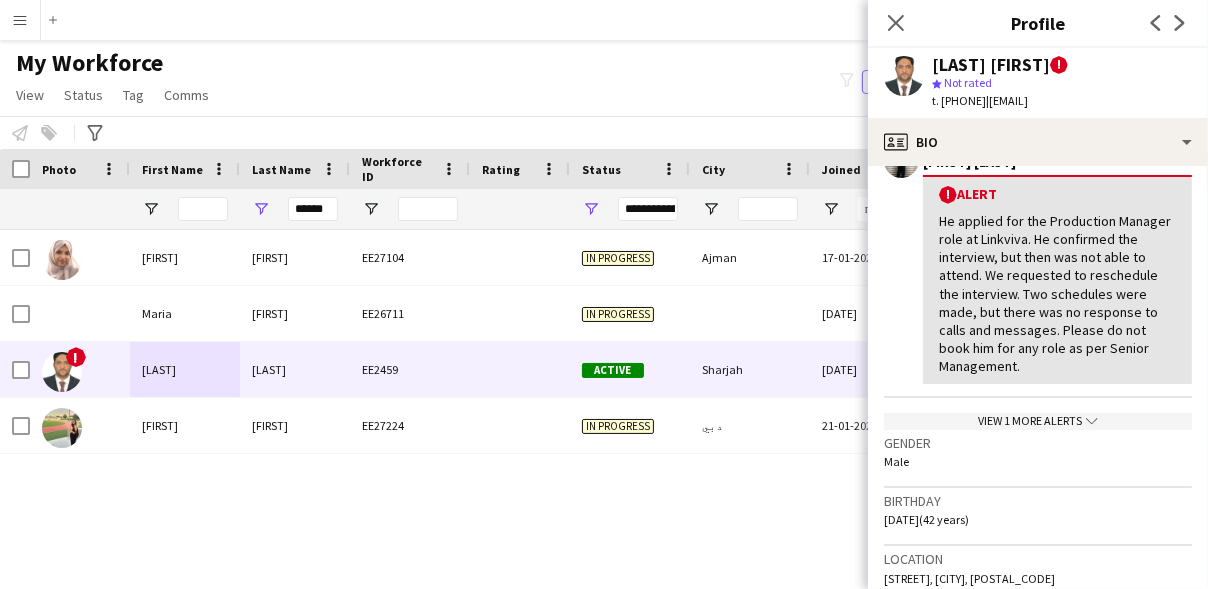 scroll, scrollTop: 401, scrollLeft: 0, axis: vertical 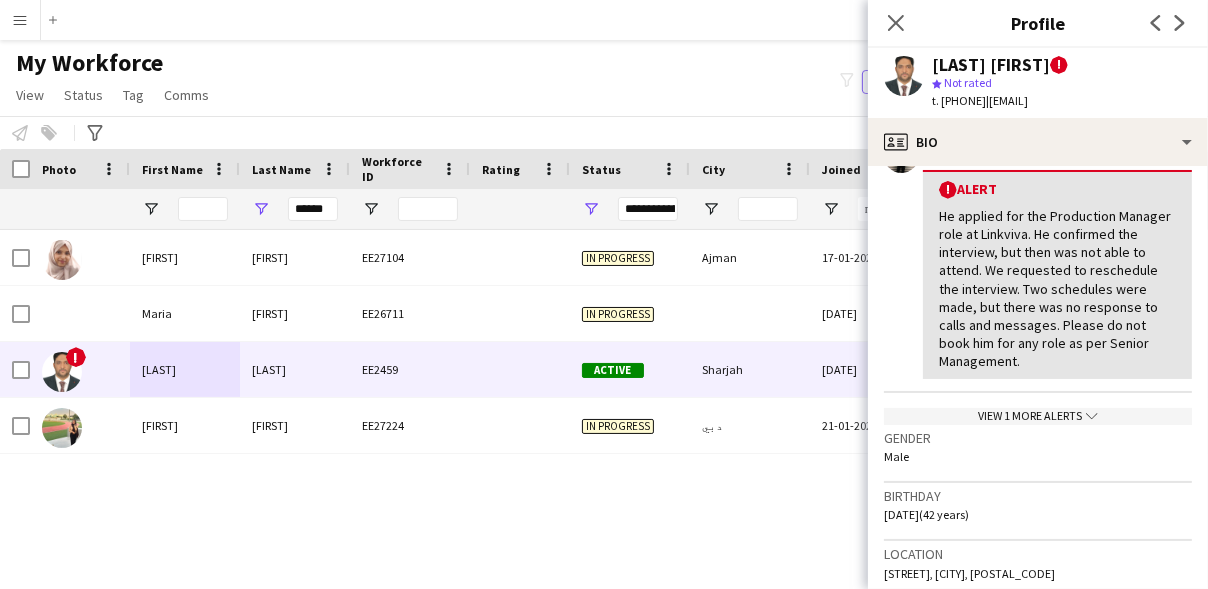 click on "View 1 more alerts
chevron-down" 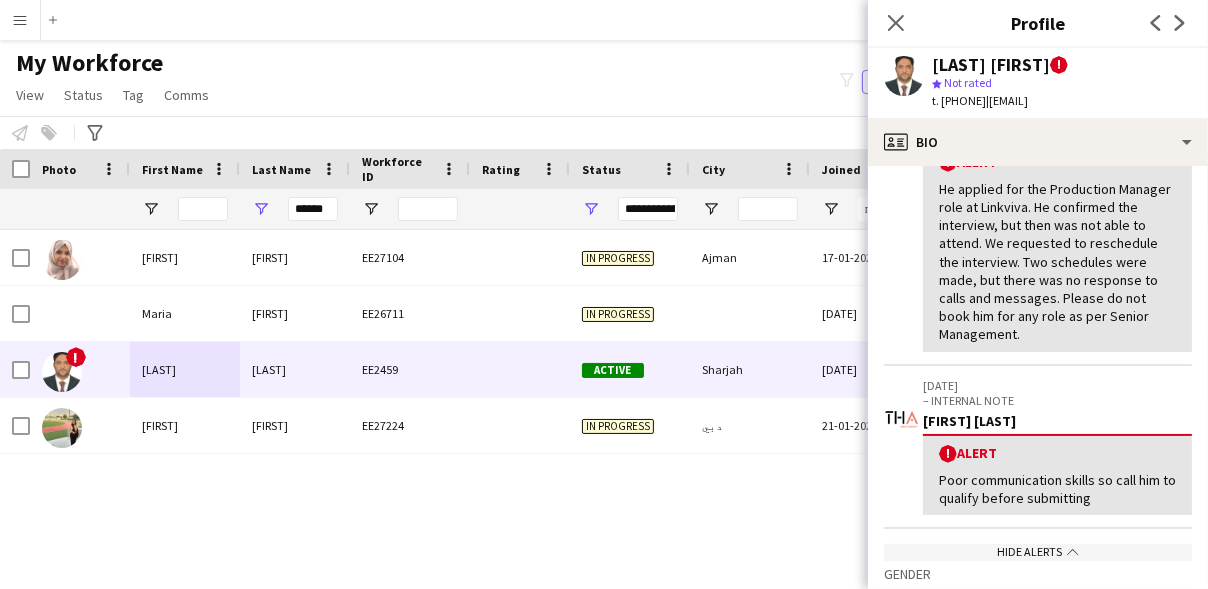 scroll, scrollTop: 428, scrollLeft: 0, axis: vertical 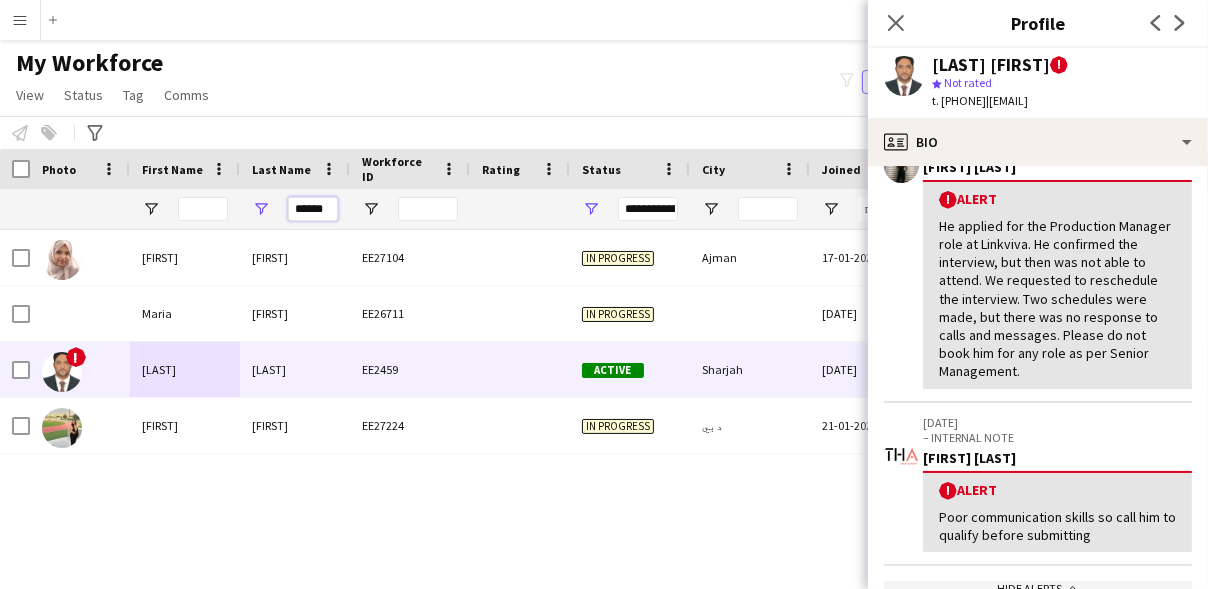 click on "******" at bounding box center (313, 209) 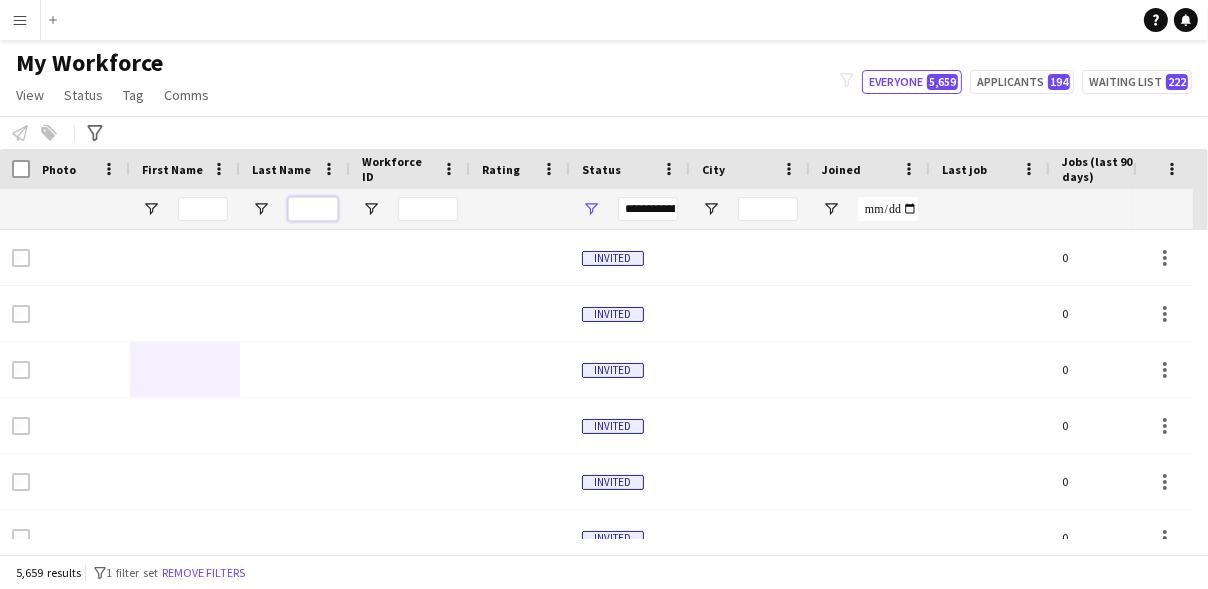 type 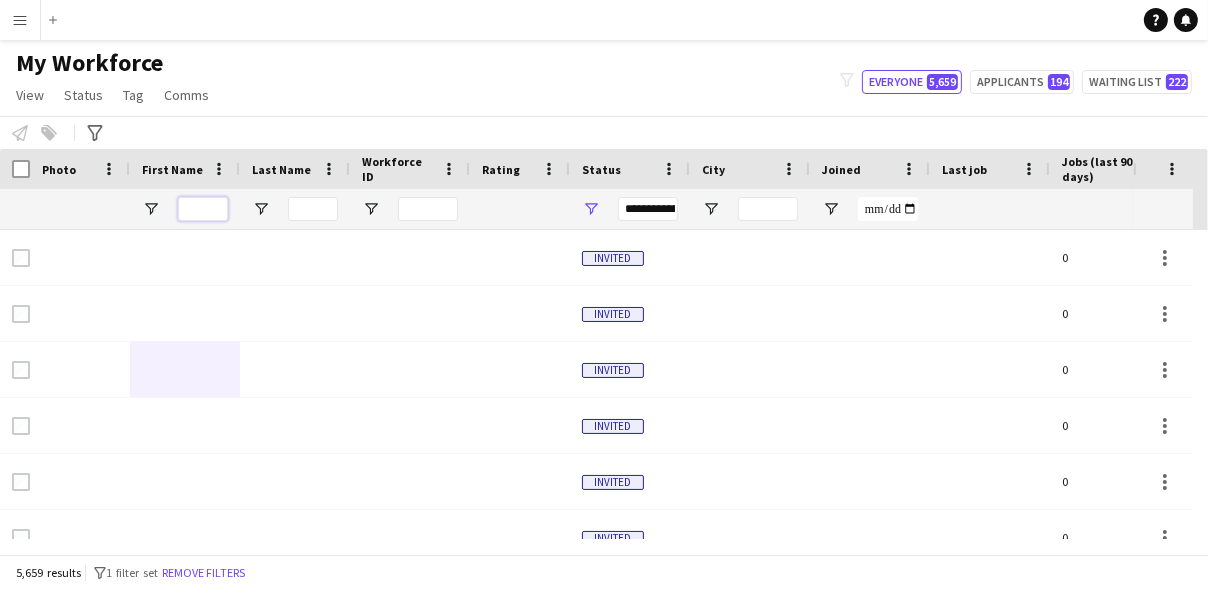 click at bounding box center [203, 209] 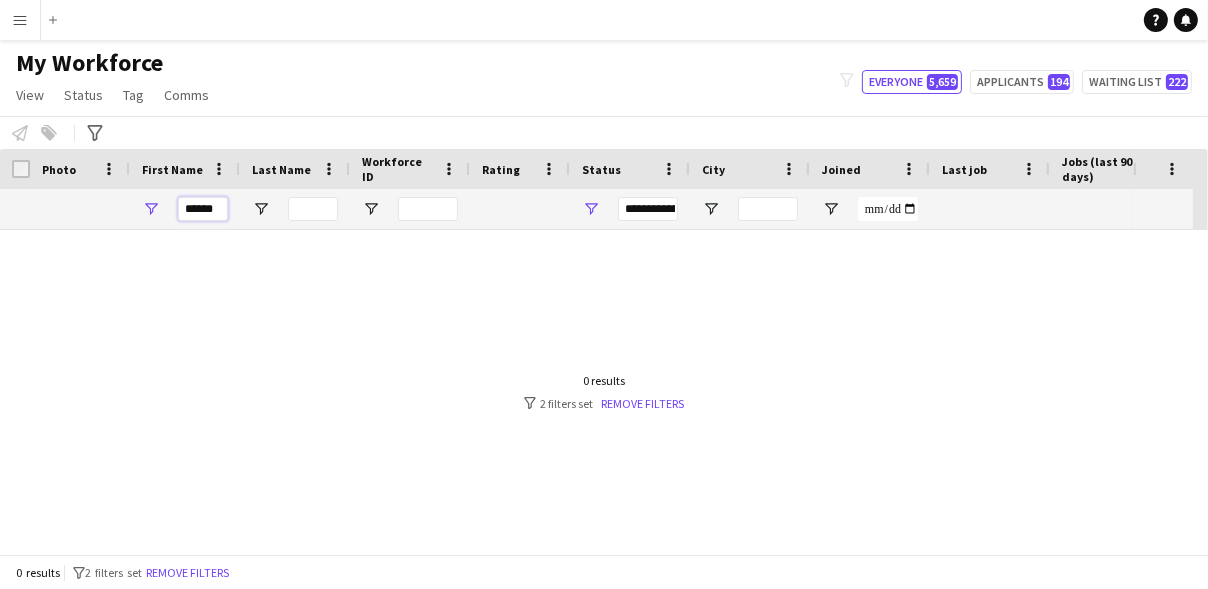 type on "*******" 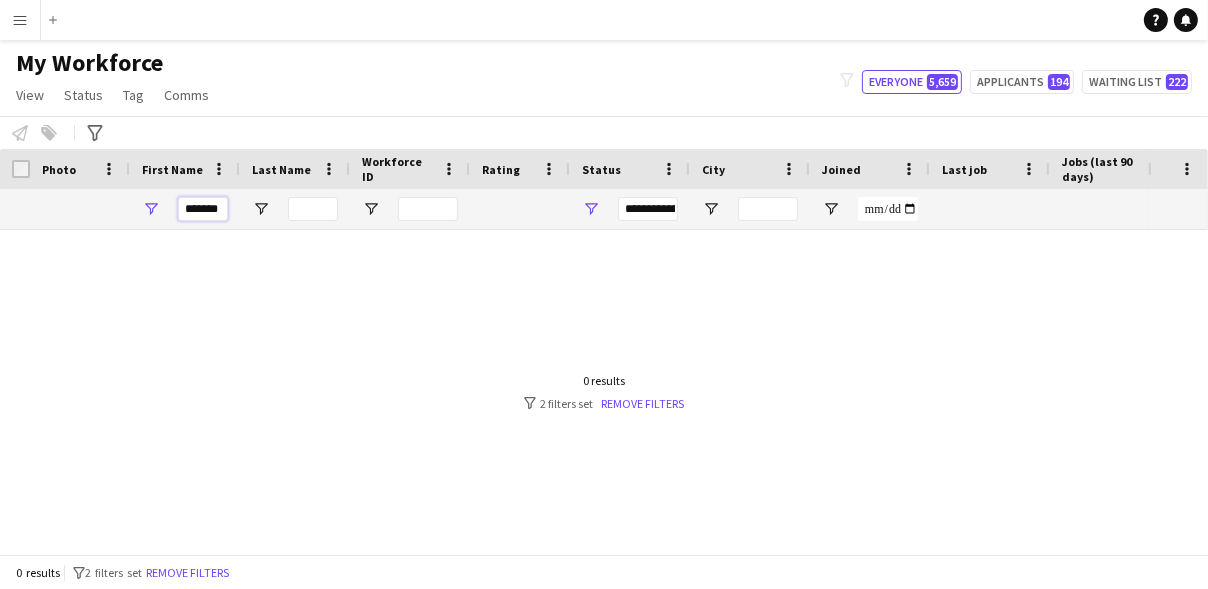 click on "*******" at bounding box center [203, 209] 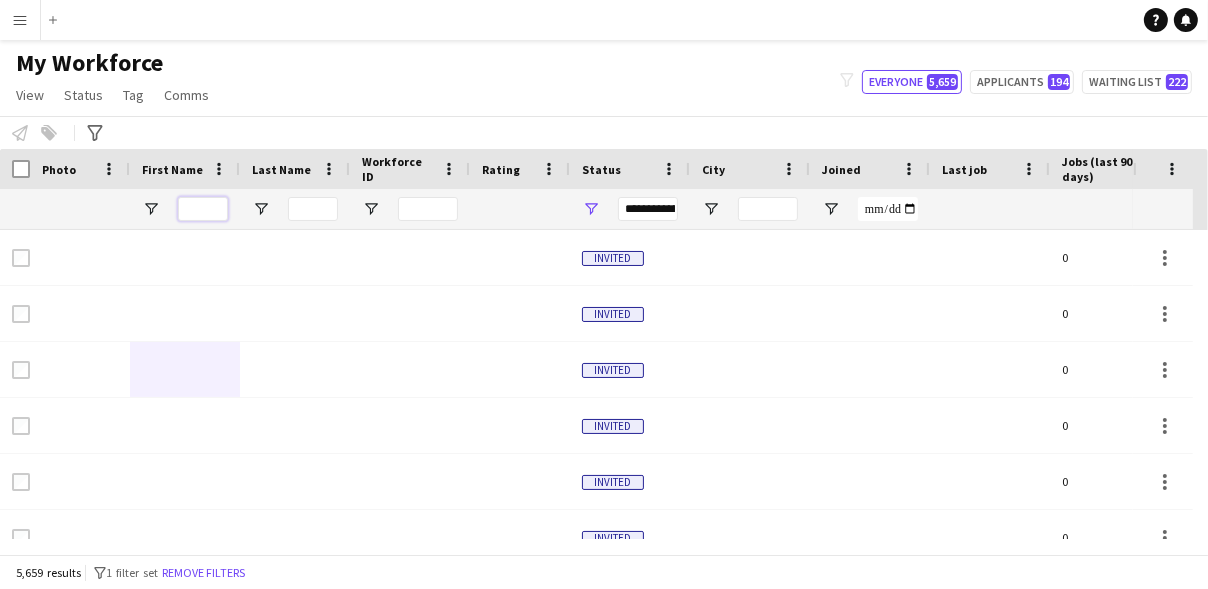 click at bounding box center [203, 209] 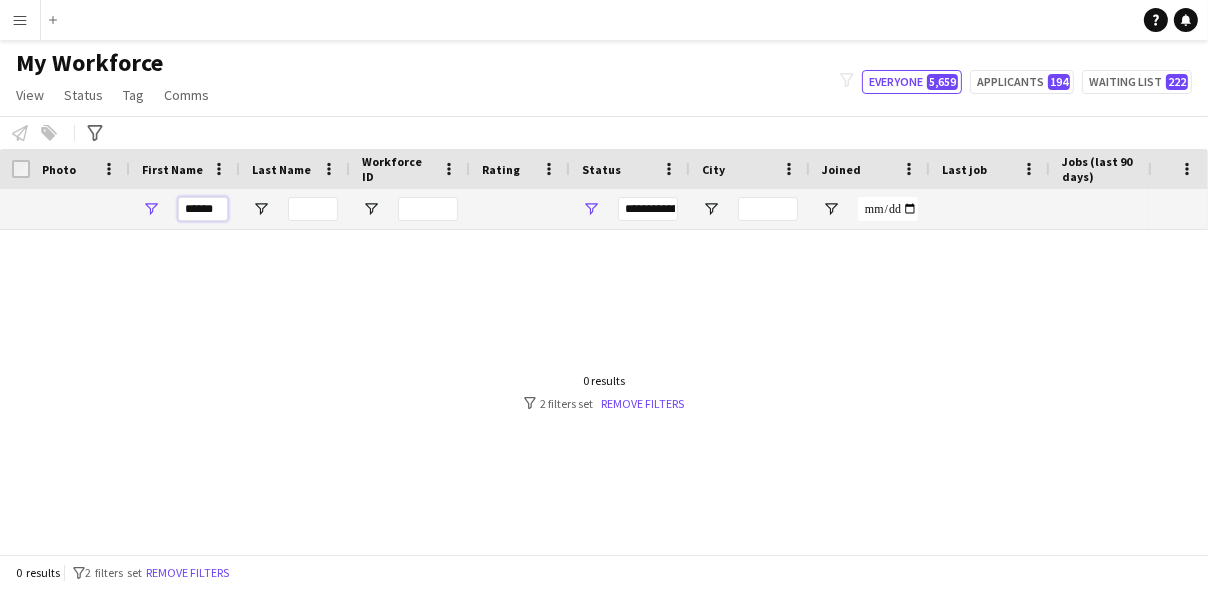 click on "******" at bounding box center [203, 209] 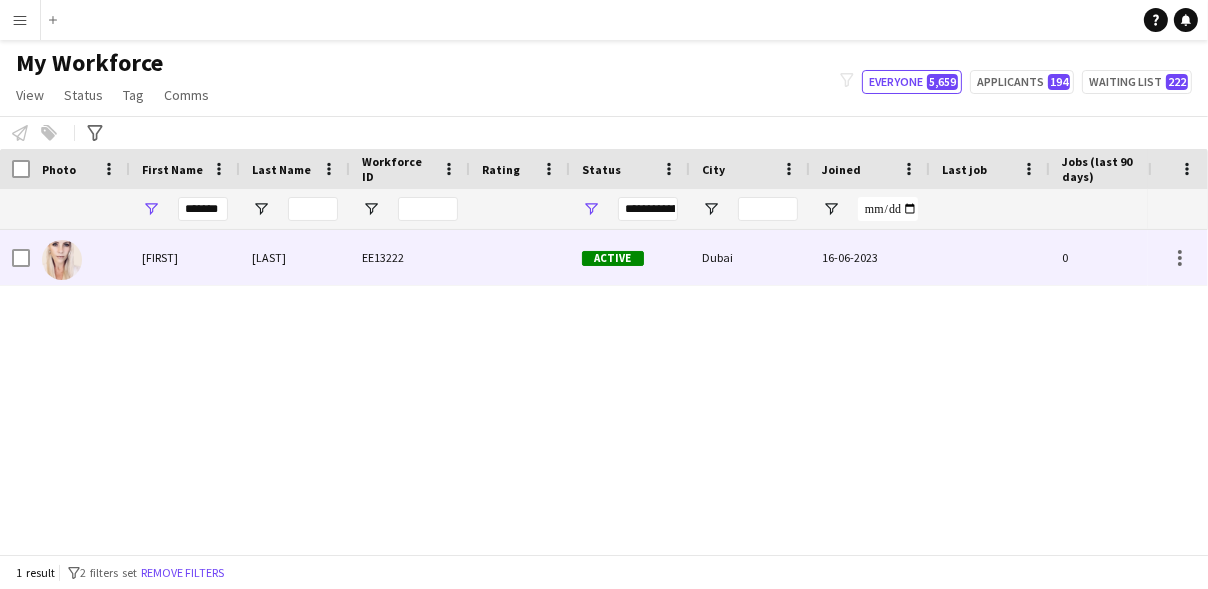 click at bounding box center (62, 260) 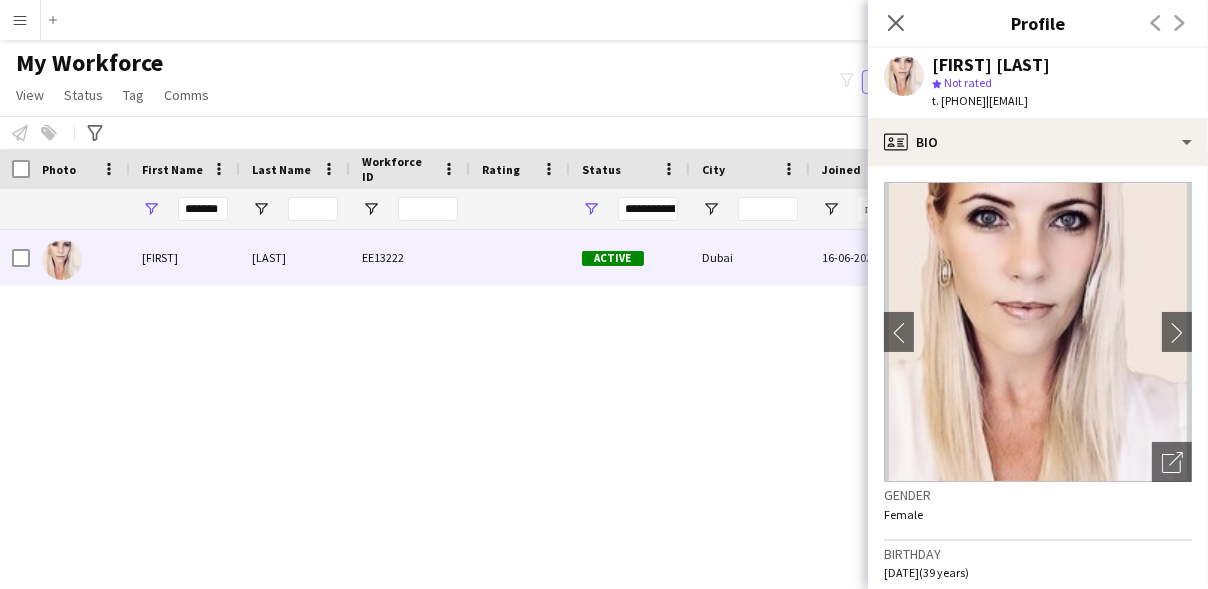 click on "[FIRST] [LAST] [LOCATION] [DATE] [ROLE]" at bounding box center [574, 384] 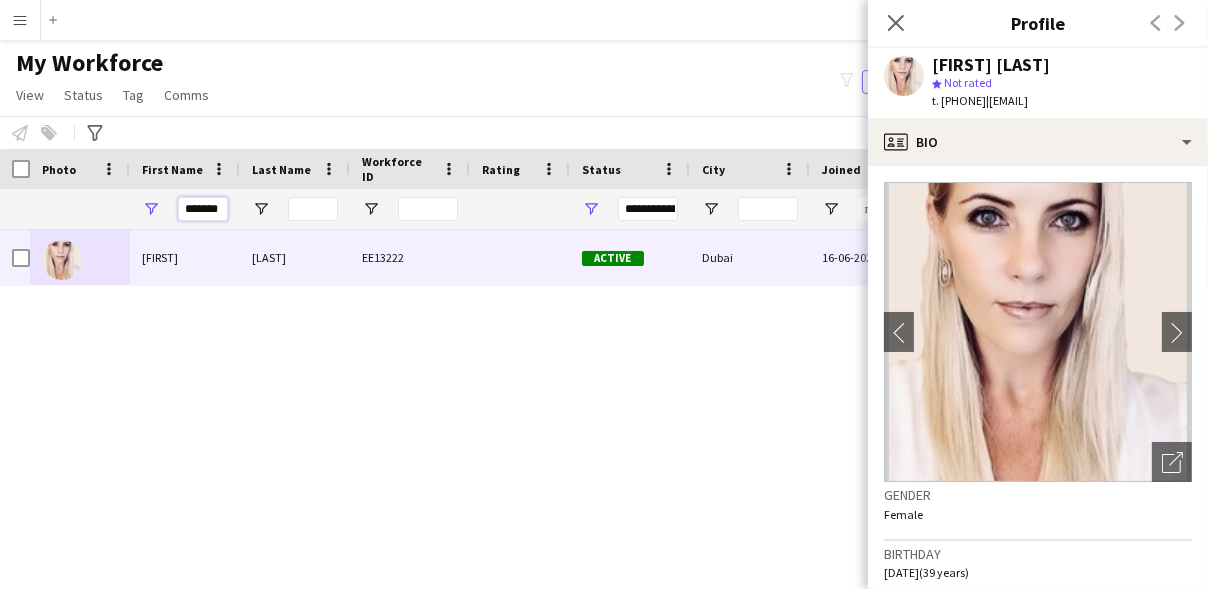 click on "*******" at bounding box center (203, 209) 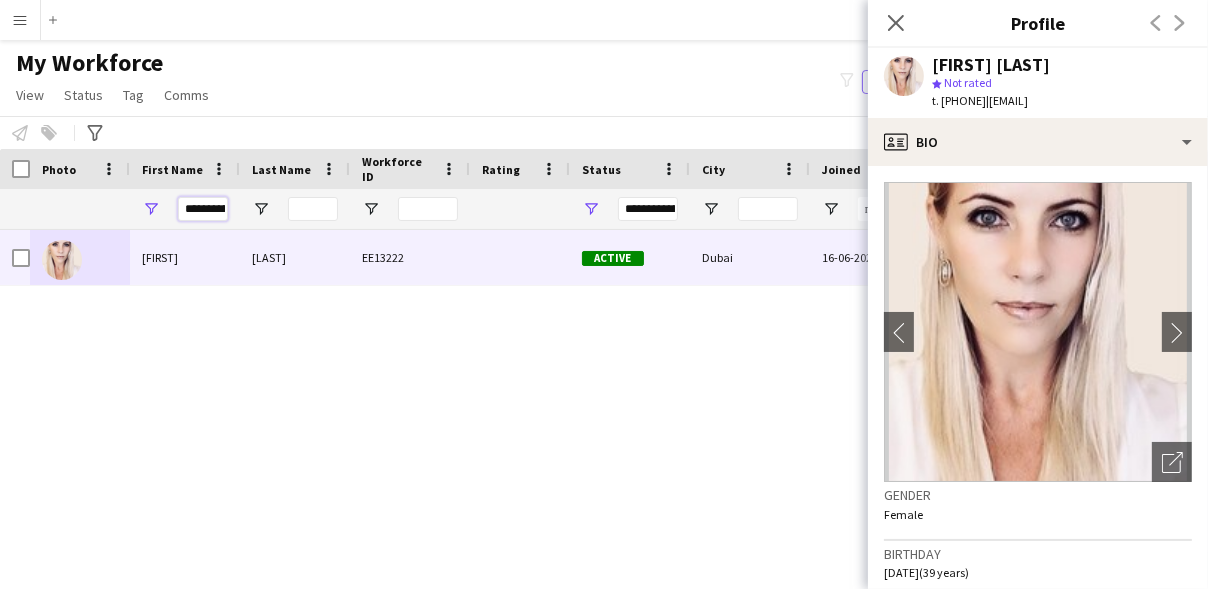 scroll, scrollTop: 0, scrollLeft: 4, axis: horizontal 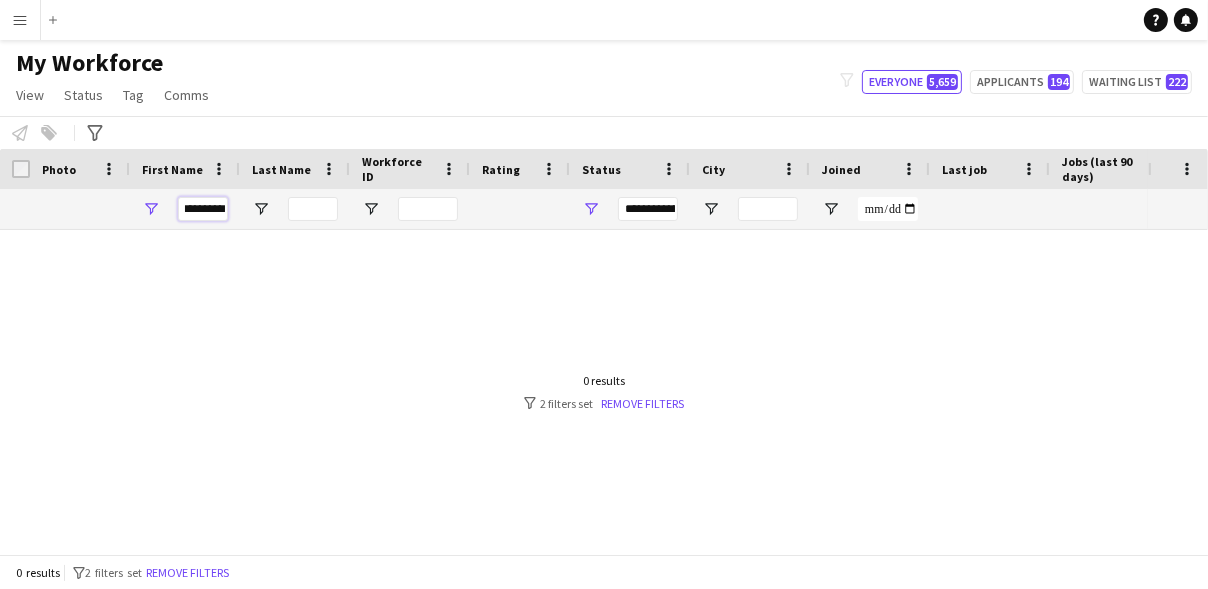 type on "*******" 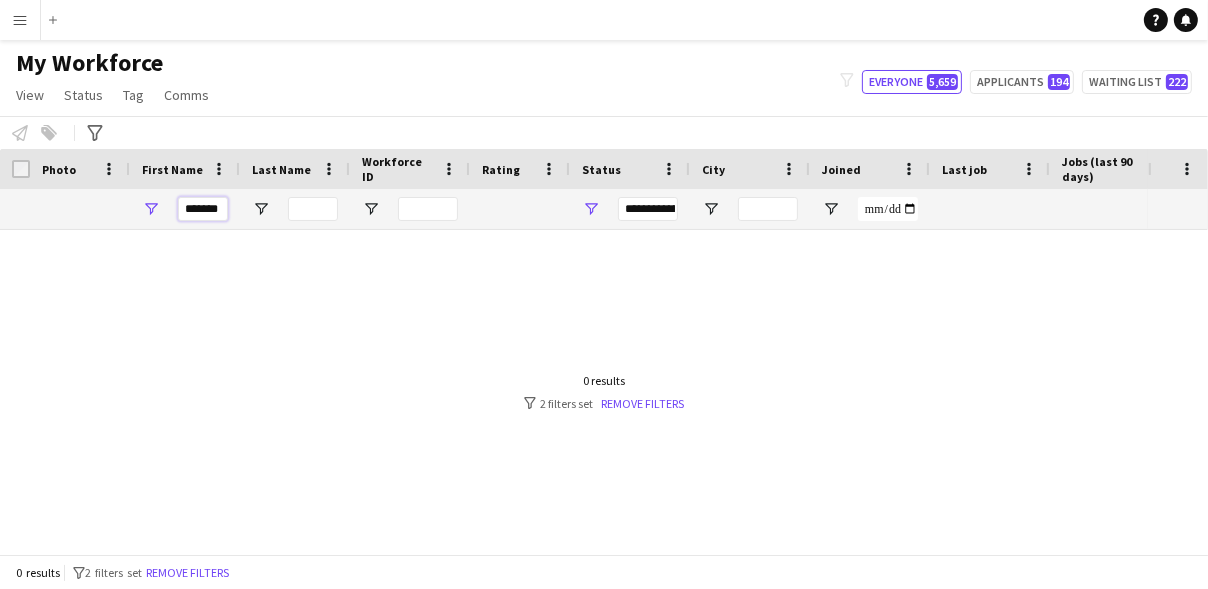 scroll, scrollTop: 0, scrollLeft: 0, axis: both 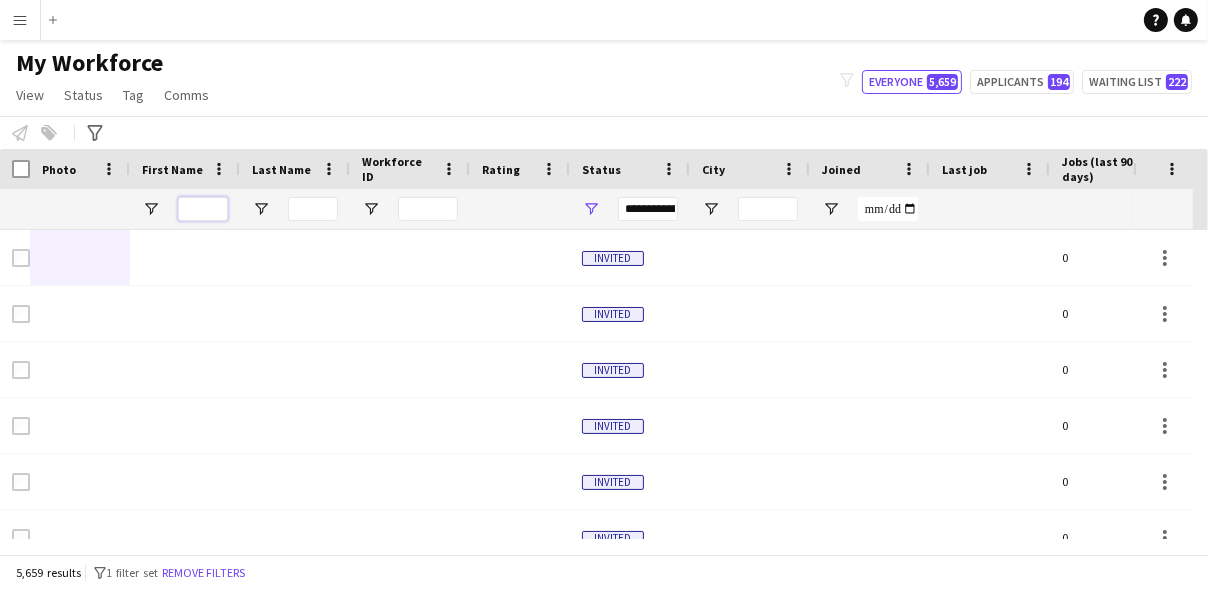 type 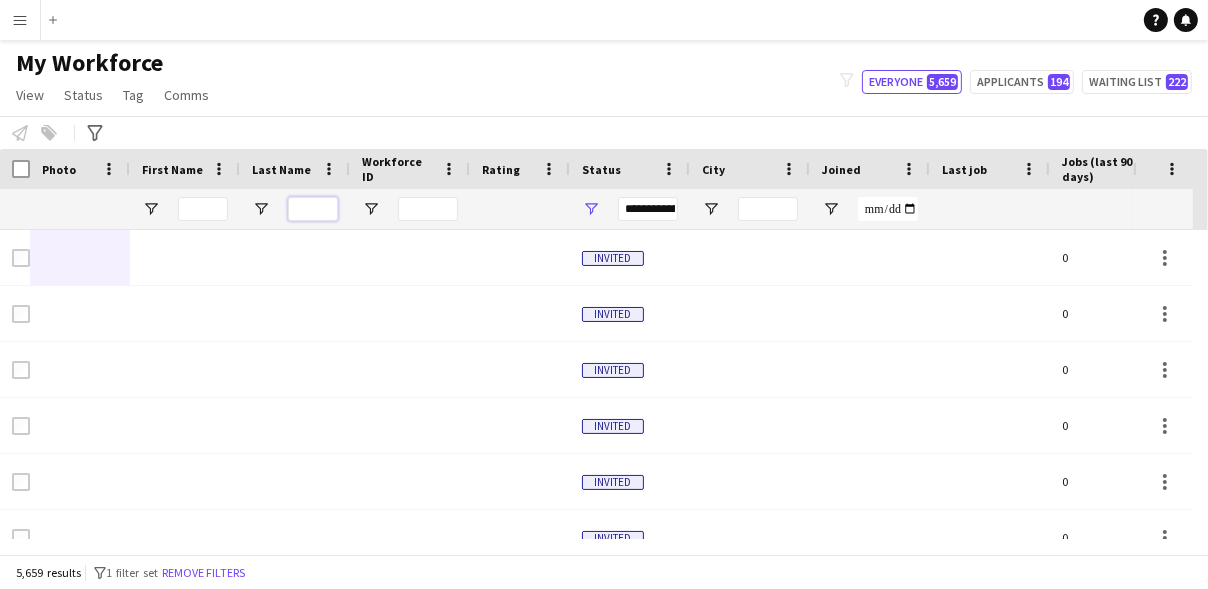 click at bounding box center (313, 209) 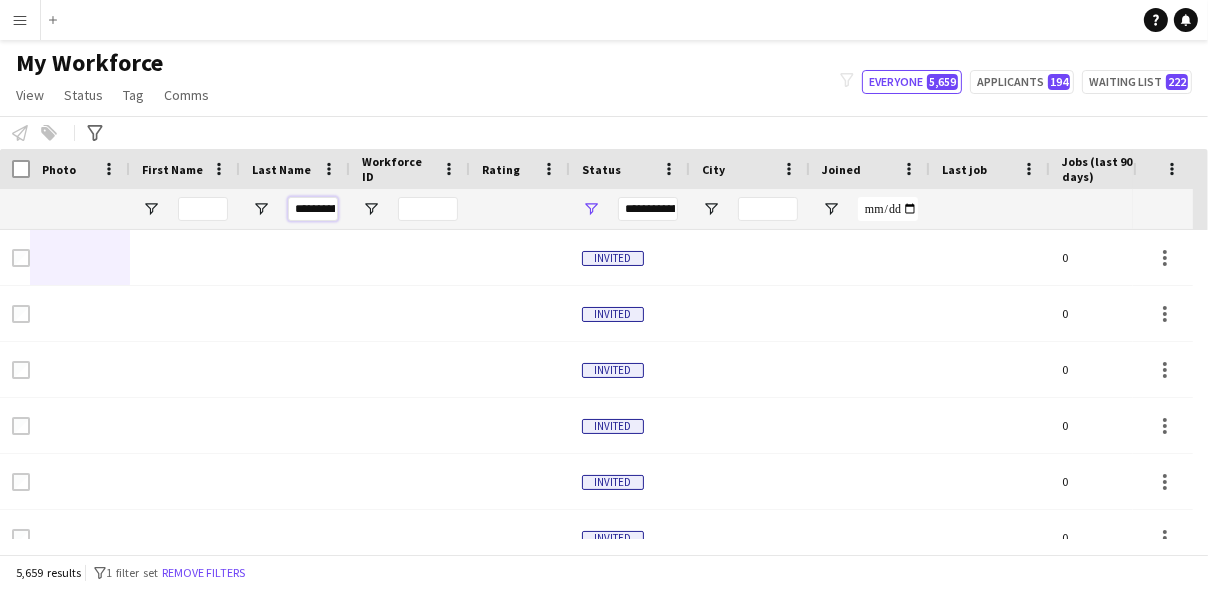 scroll, scrollTop: 0, scrollLeft: 4, axis: horizontal 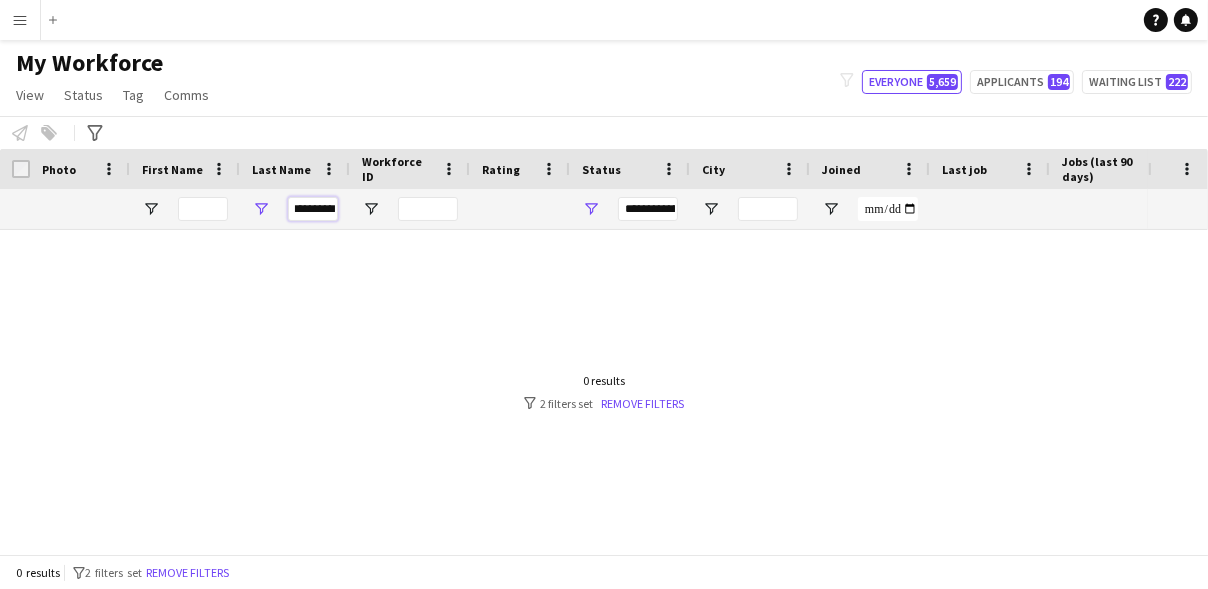 click on "********" at bounding box center [313, 209] 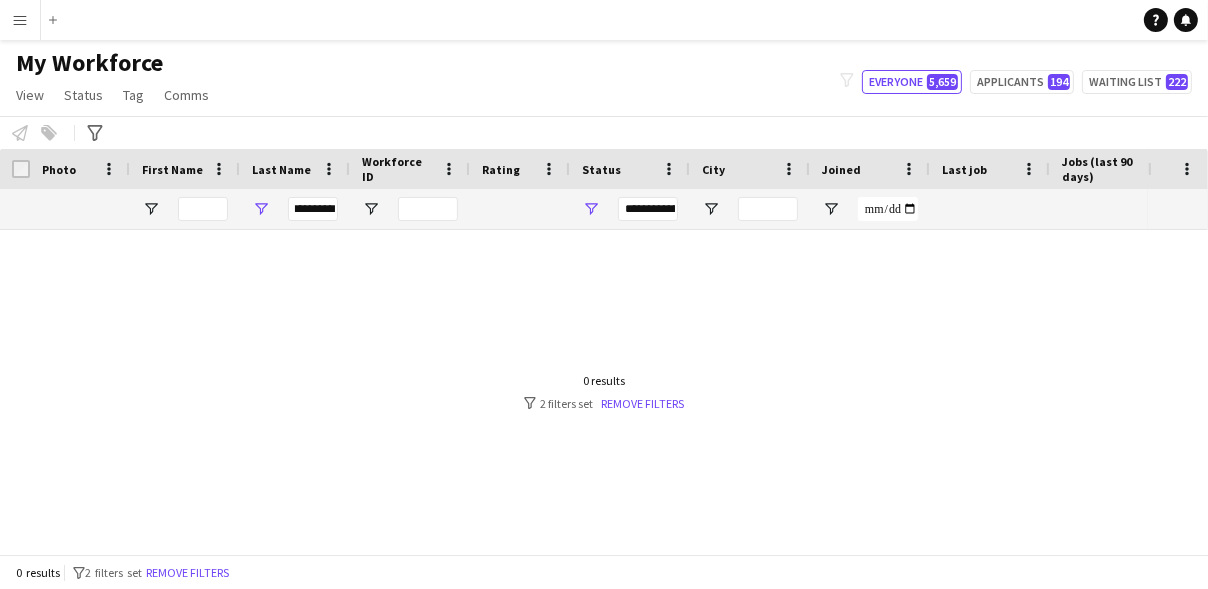scroll, scrollTop: 0, scrollLeft: 0, axis: both 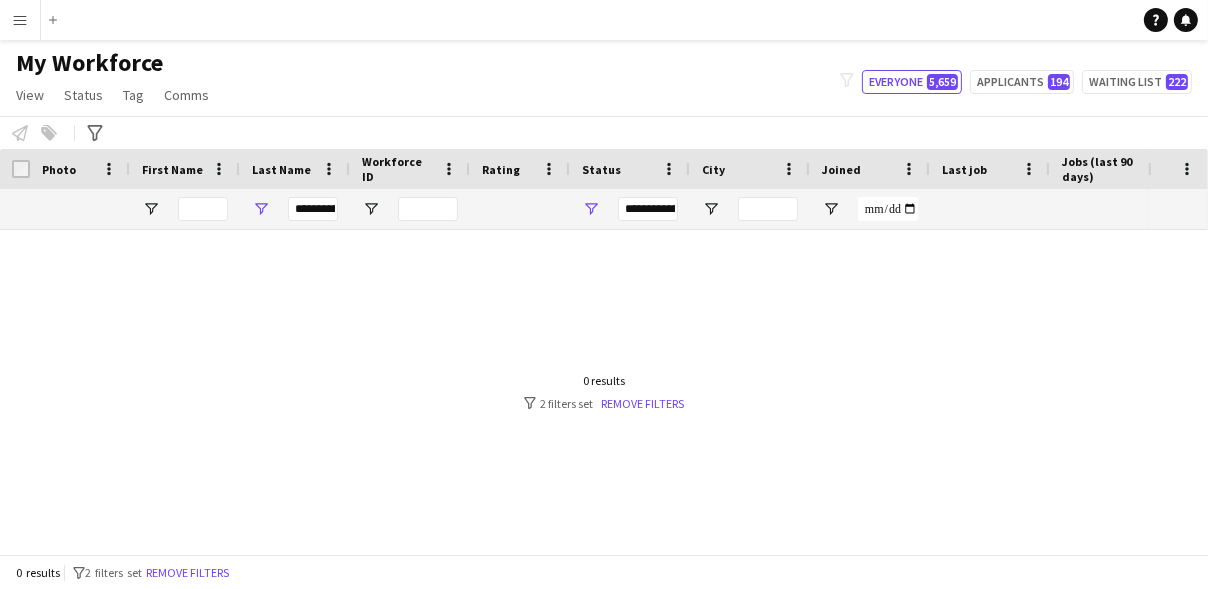 click on "********" at bounding box center [295, 209] 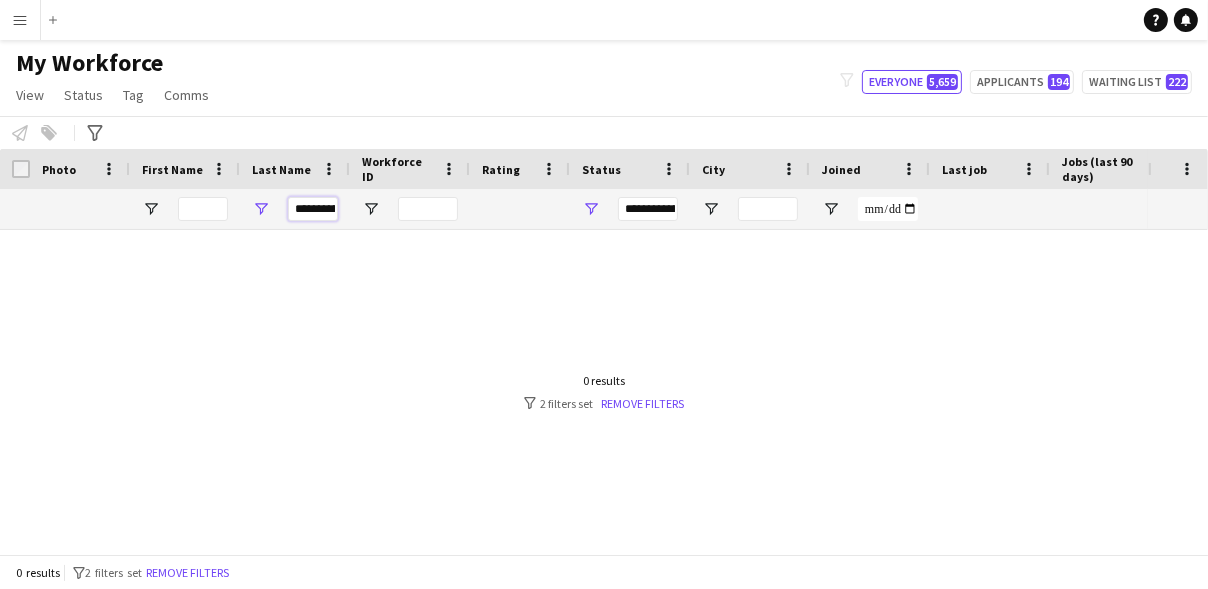 click on "********" at bounding box center [313, 209] 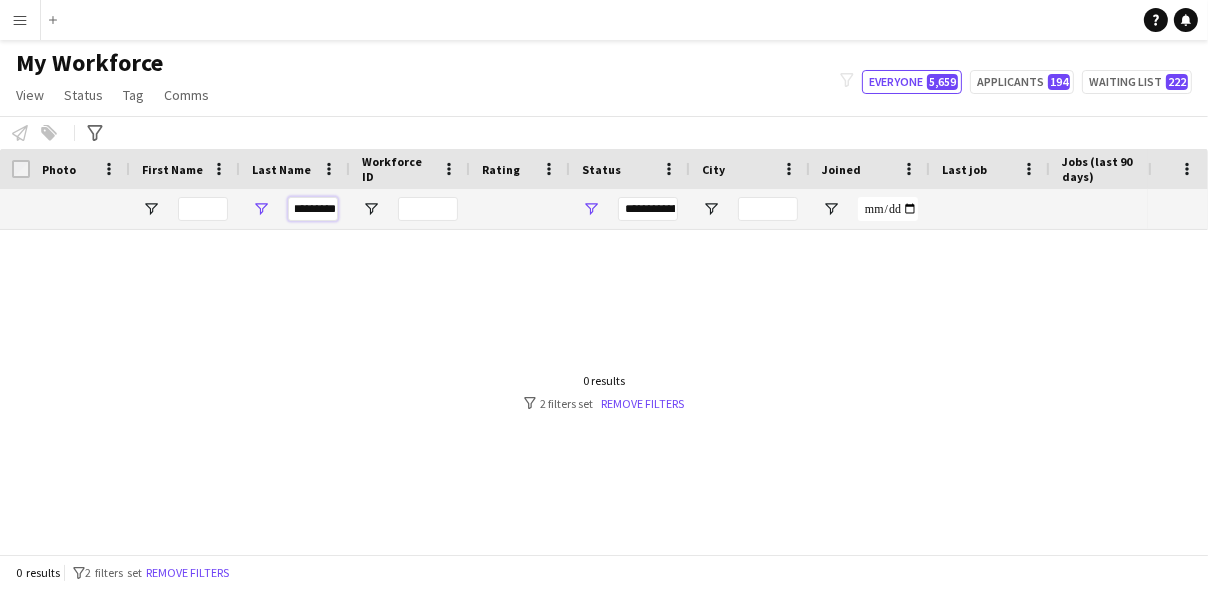 scroll, scrollTop: 0, scrollLeft: 0, axis: both 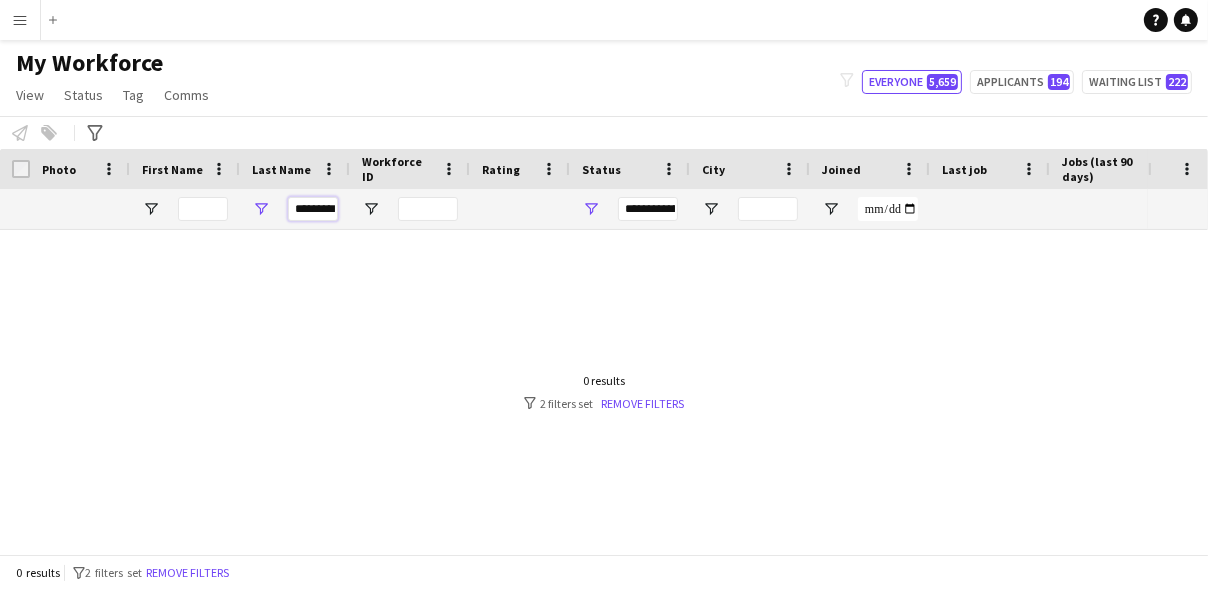 click on "********" at bounding box center (313, 209) 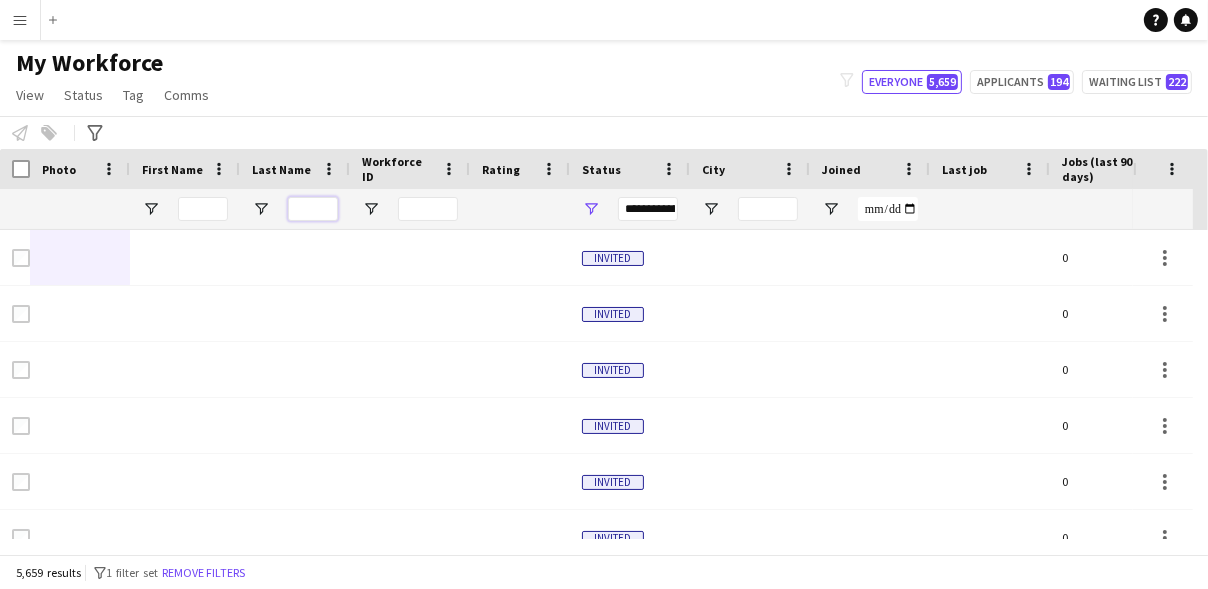 type 